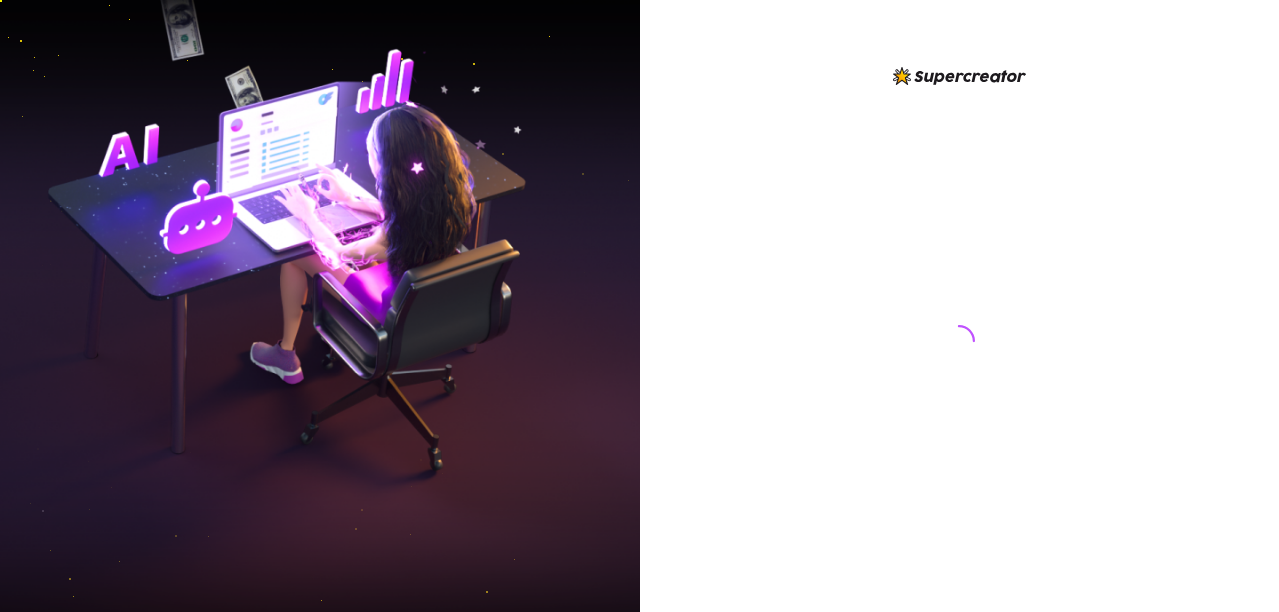 scroll, scrollTop: 0, scrollLeft: 0, axis: both 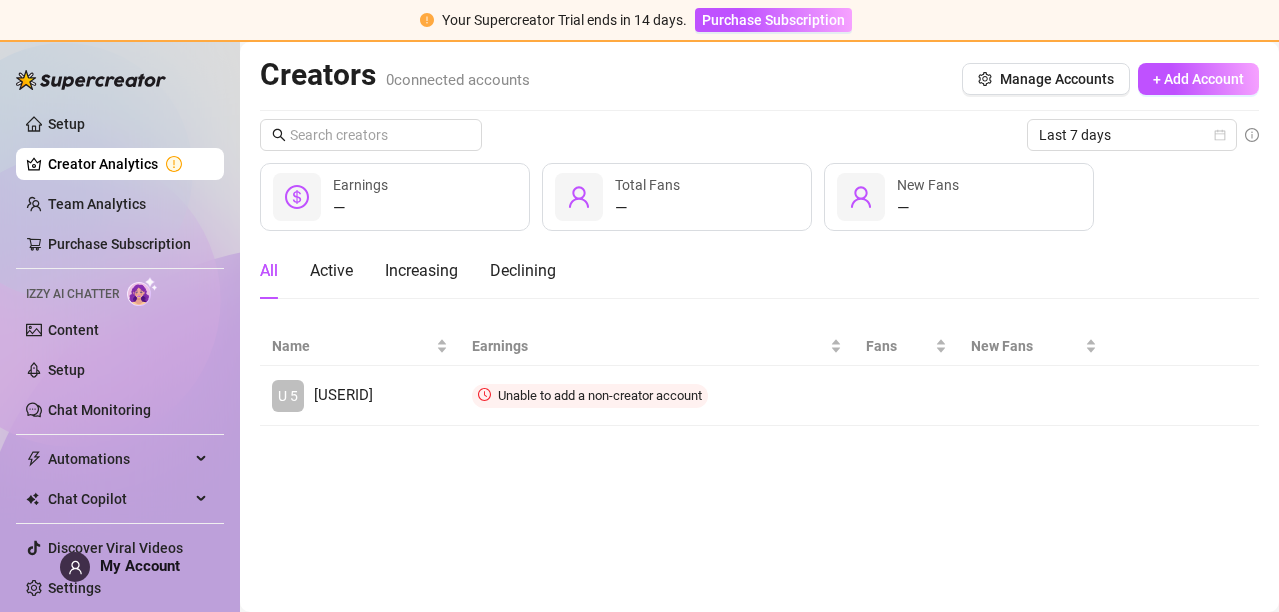click on "All Active Increasing Declining" at bounding box center (759, 271) 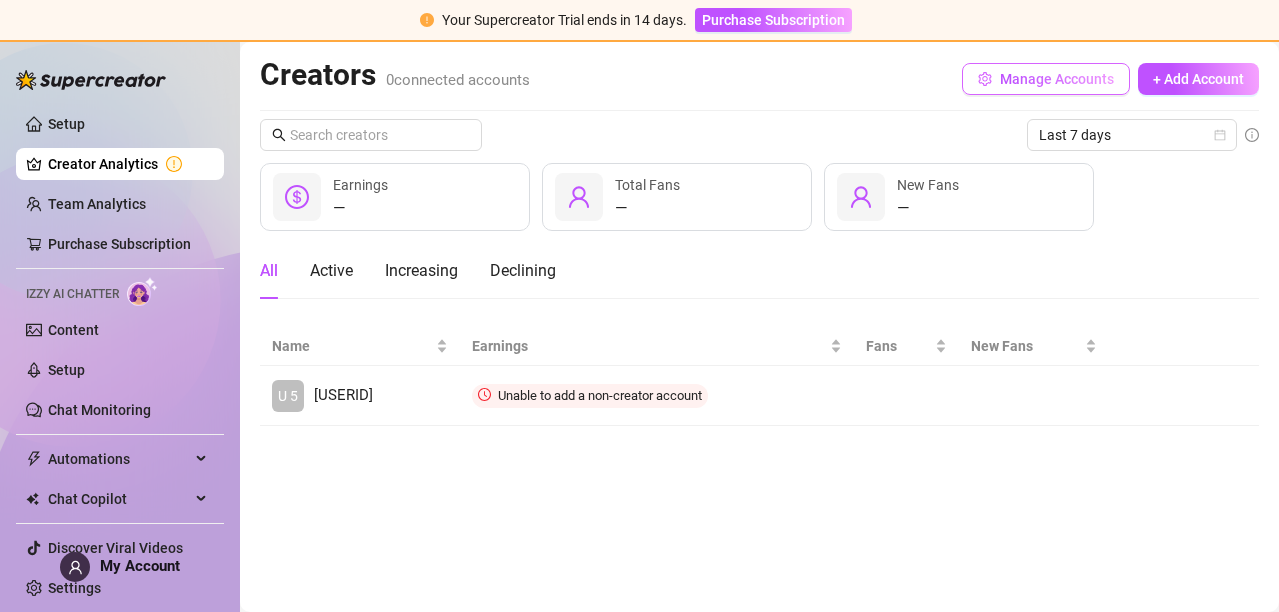 click on "Manage Accounts" at bounding box center [1057, 79] 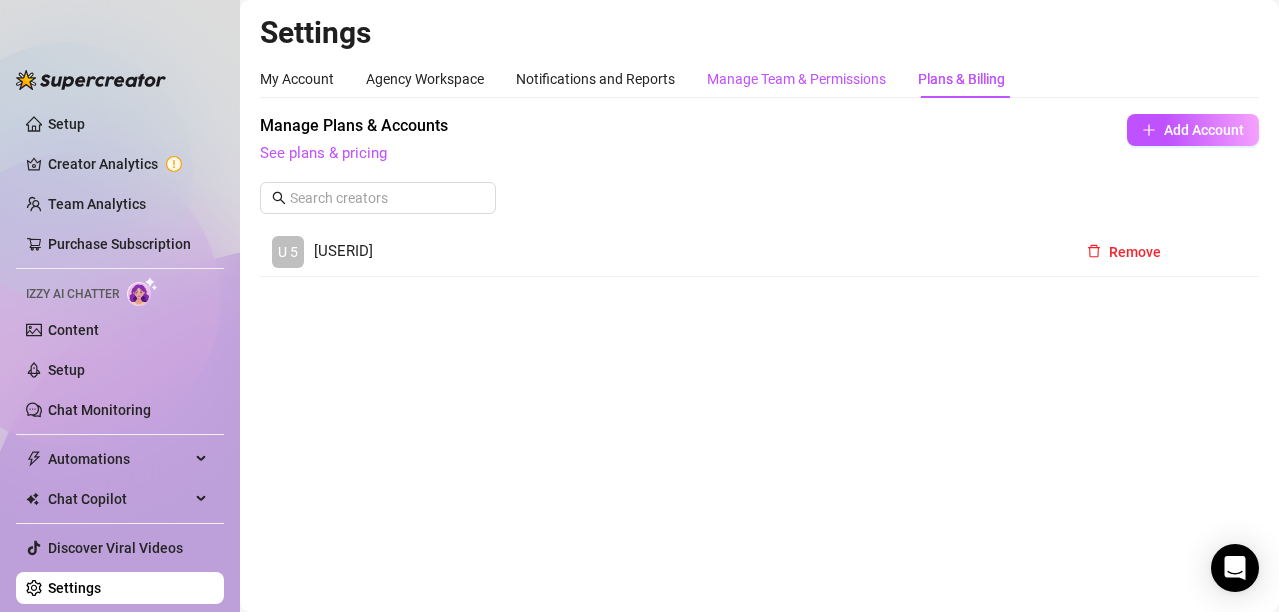 click on "Manage Team & Permissions" at bounding box center [796, 79] 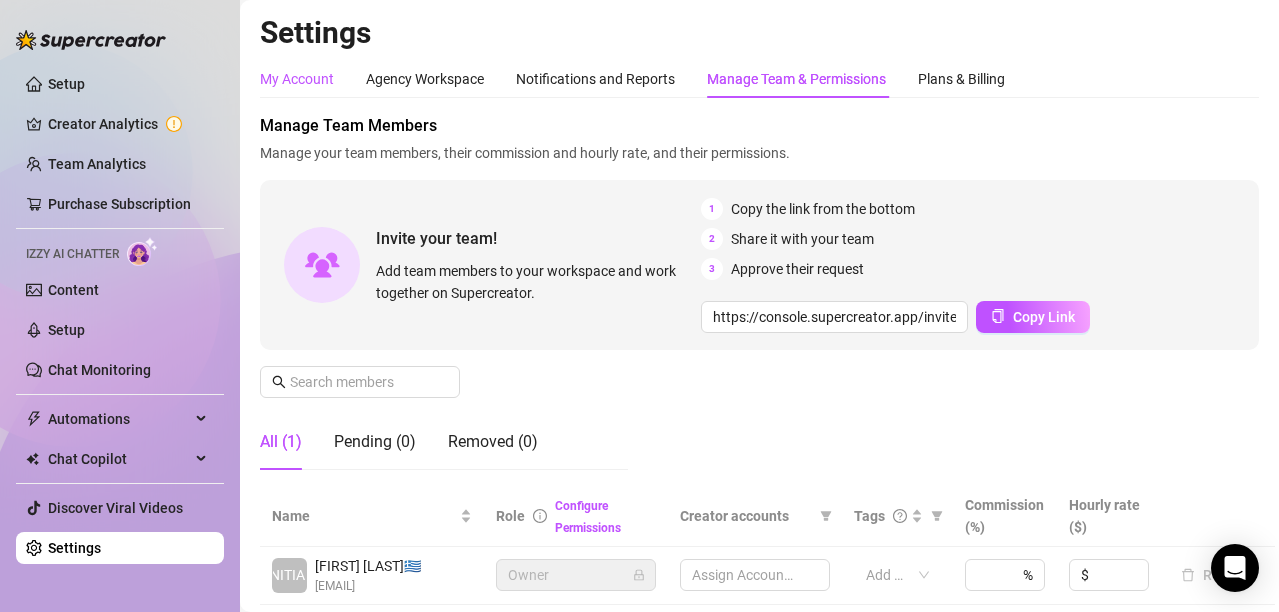 click on "My Account" at bounding box center (297, 79) 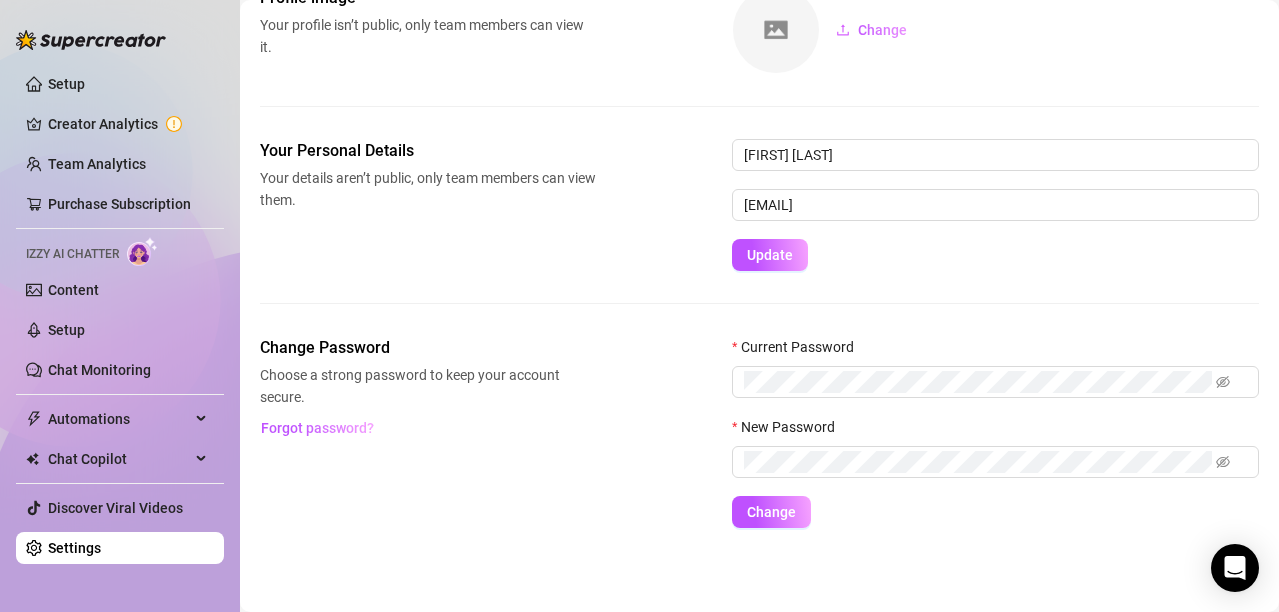 scroll, scrollTop: 130, scrollLeft: 0, axis: vertical 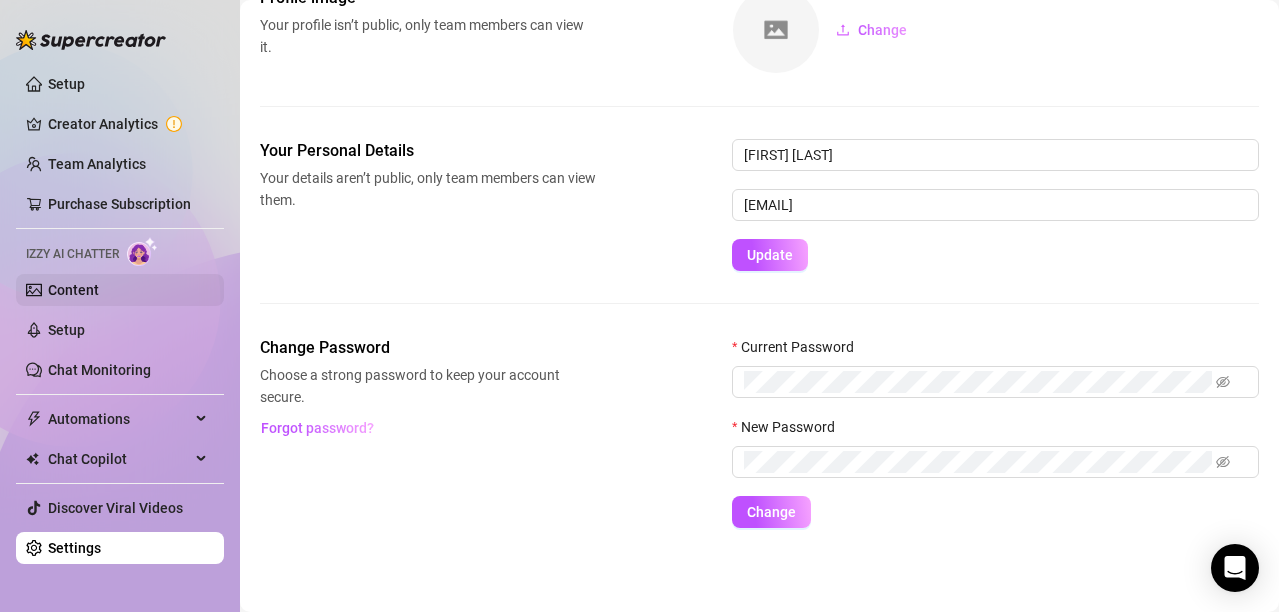click on "Content" at bounding box center [73, 290] 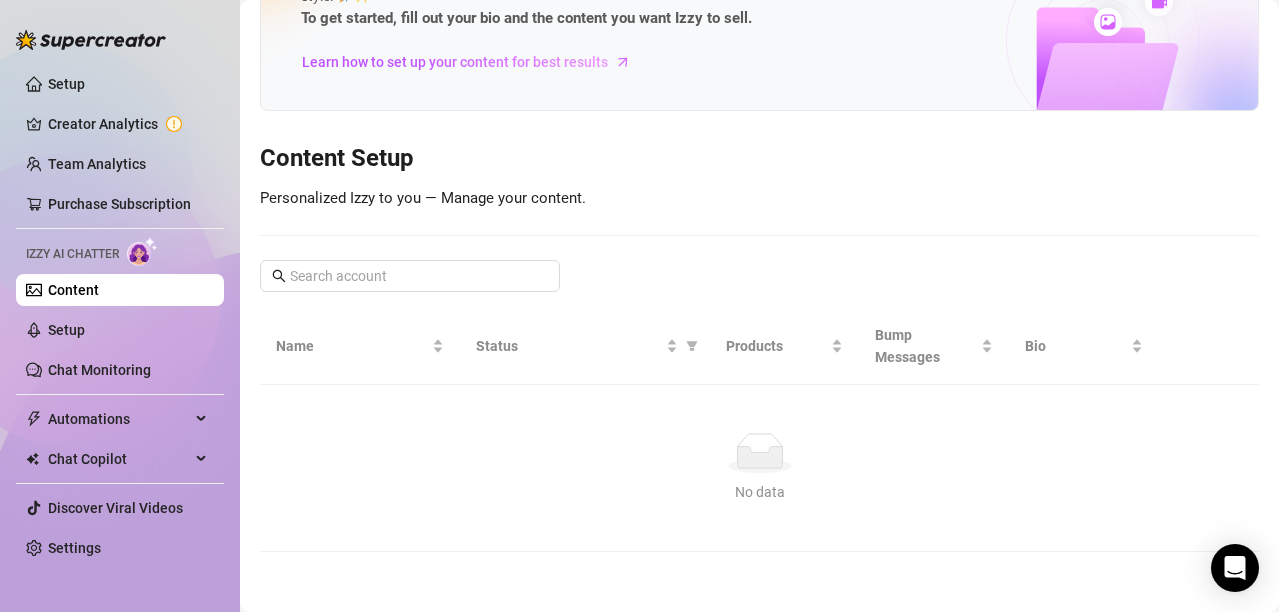 scroll, scrollTop: 110, scrollLeft: 0, axis: vertical 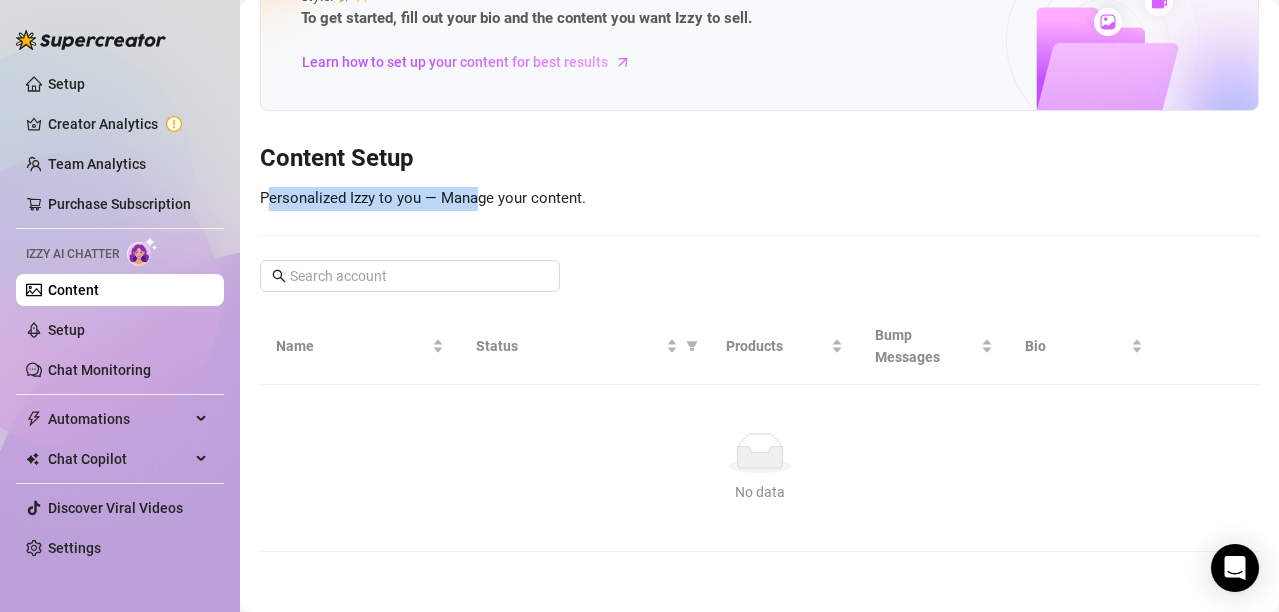 drag, startPoint x: 267, startPoint y: 207, endPoint x: 539, endPoint y: 199, distance: 272.1176 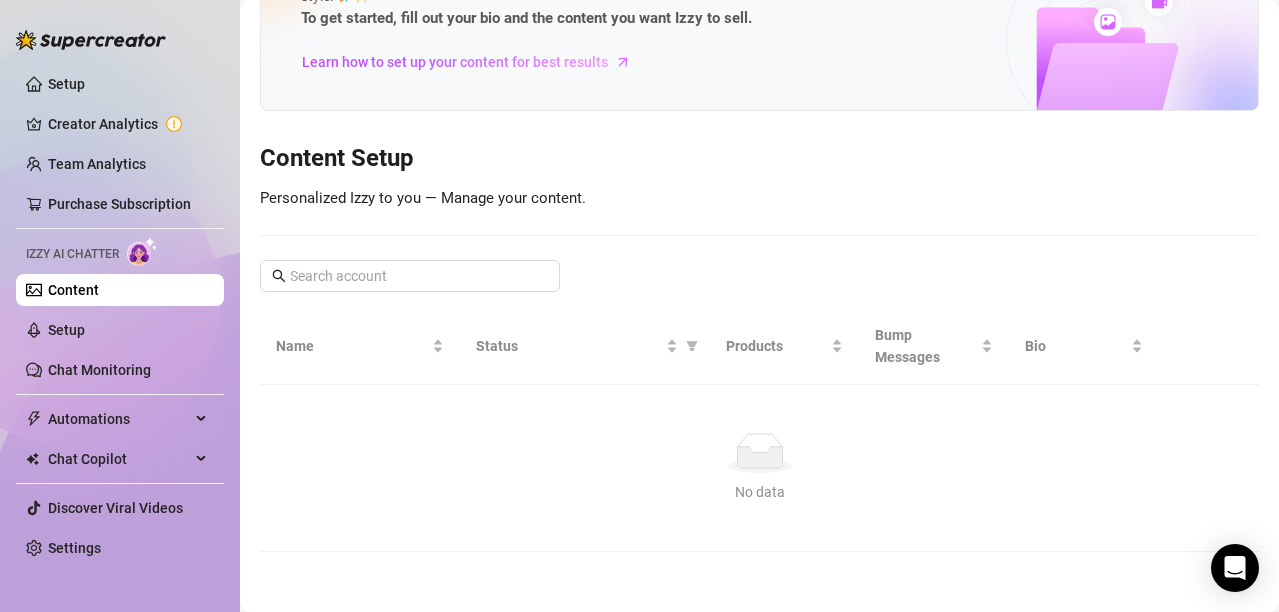 click on "Personalized Izzy to you — Manage your content." at bounding box center (423, 198) 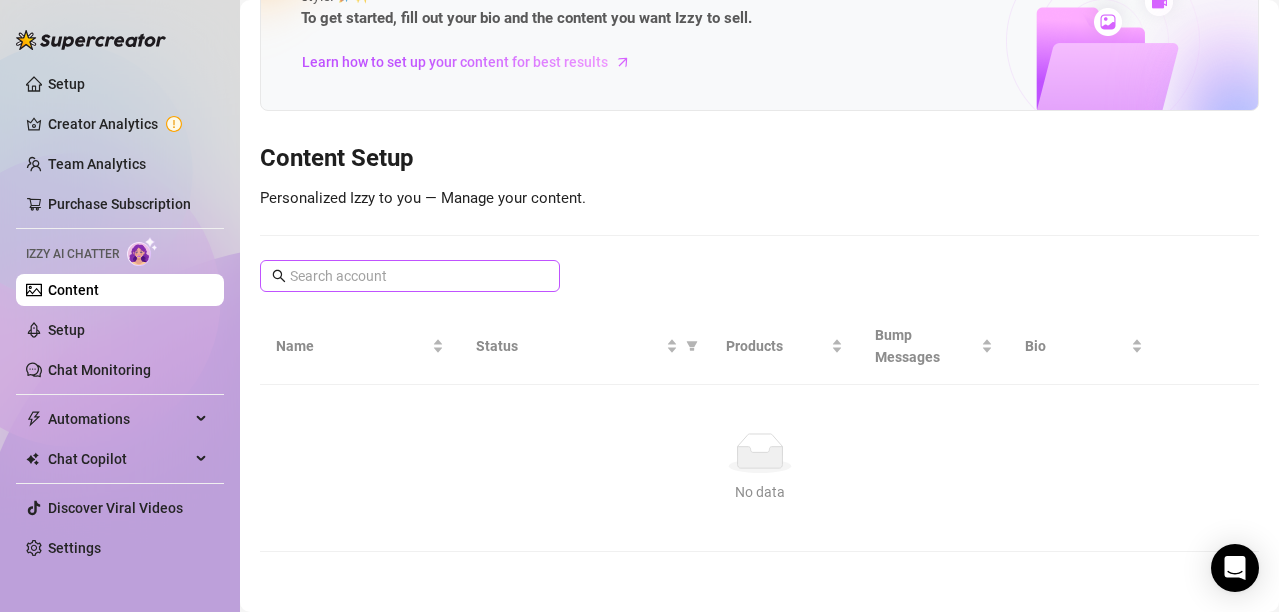click at bounding box center [410, 276] 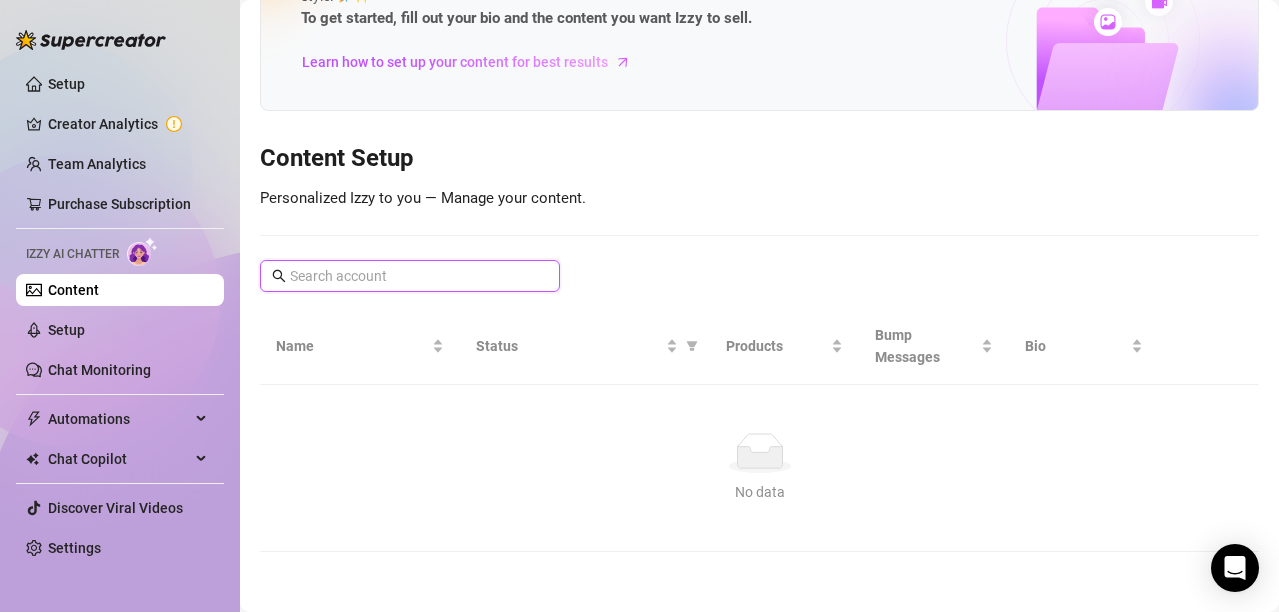 click at bounding box center [411, 276] 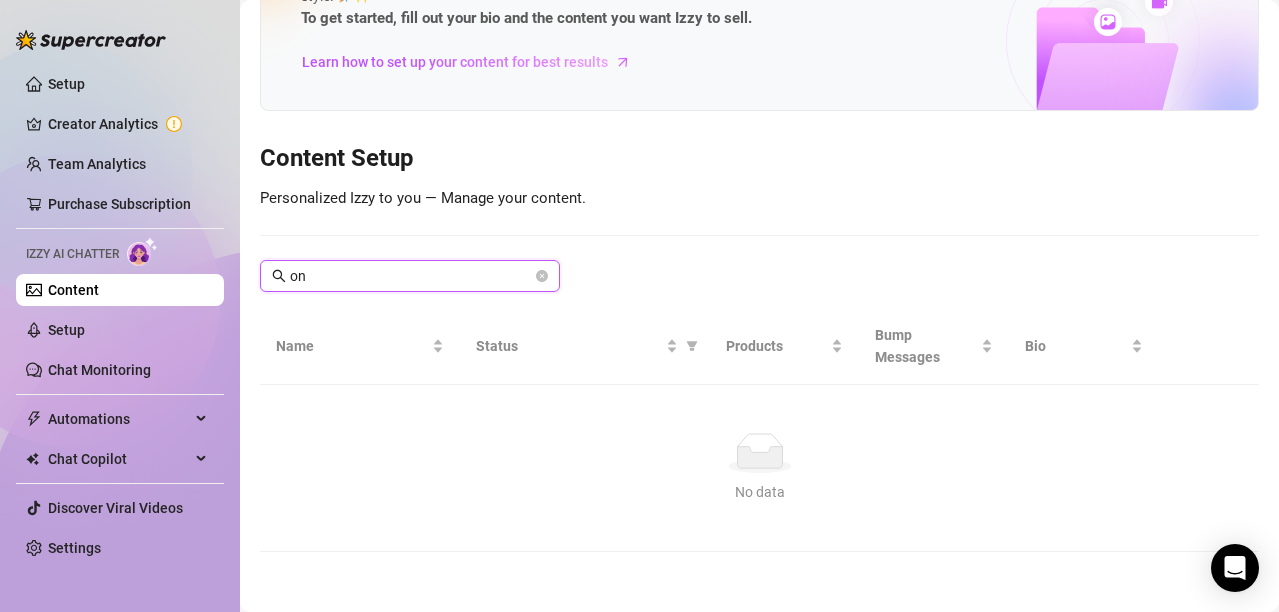 type on "o" 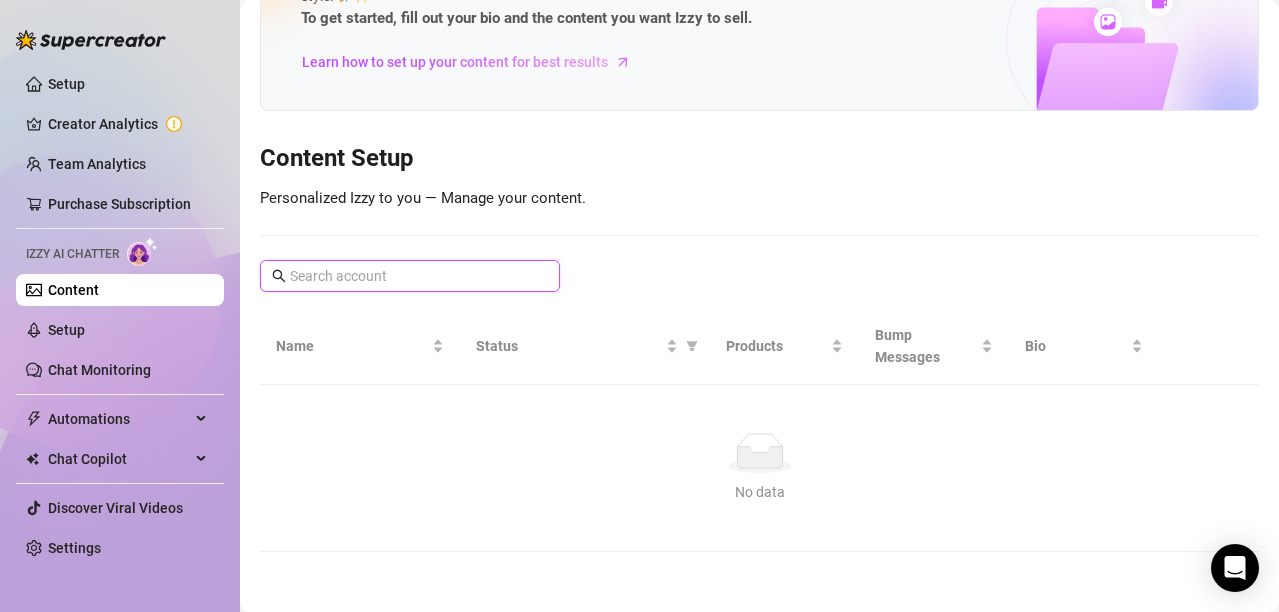 click at bounding box center (411, 276) 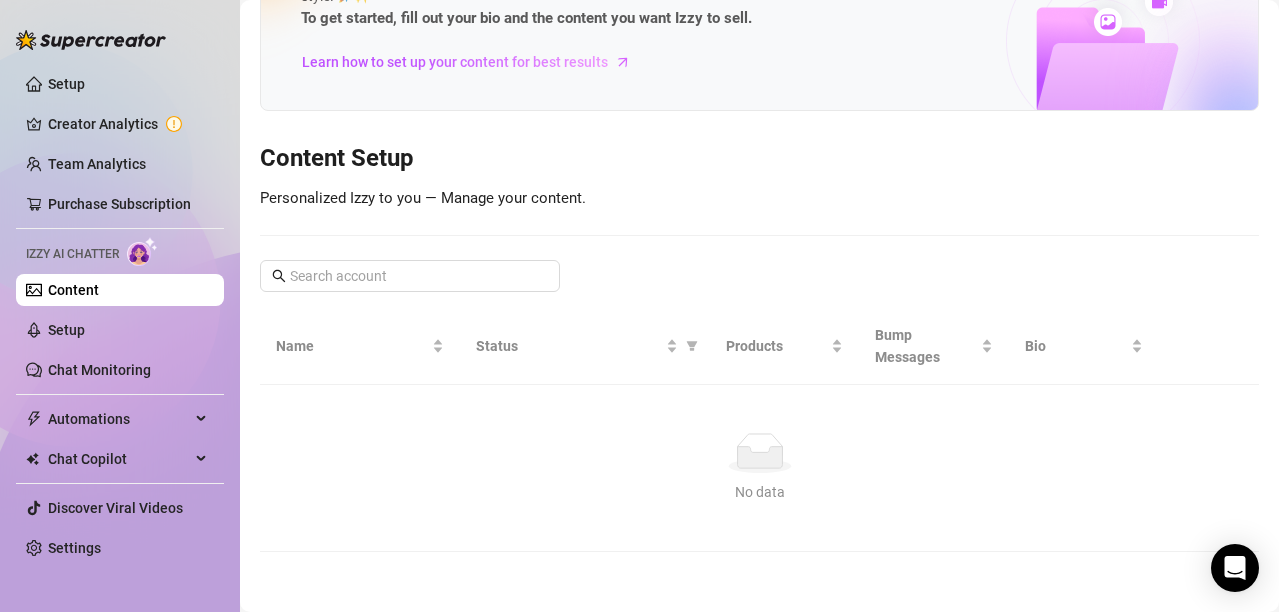 click on "Your Voice, Your Content, Your Izzy Izzy is your AI chat assistant, customized to sound just like you, with your persona, vibe, and style. 🚀✨ To get started, fill out your bio and the content you want Izzy to sell. Learn how to set up your content for best results Content Setup Personalized Izzy to you — Manage your content. Name Status Products Bump Messages Bio No data No data" at bounding box center [759, 228] 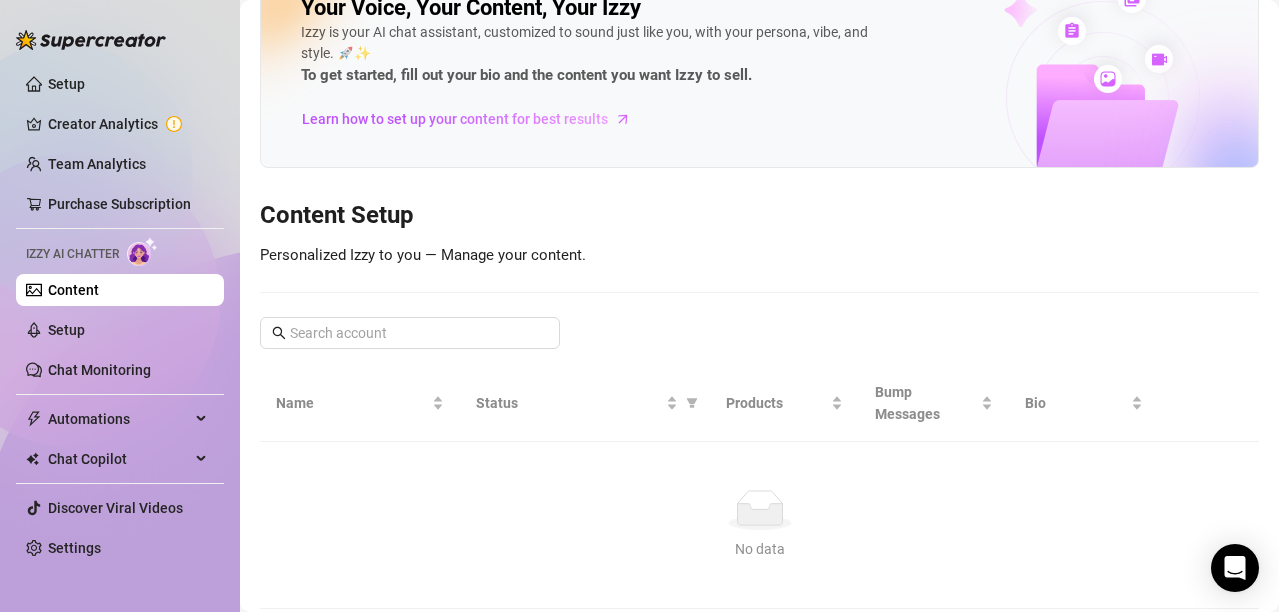 scroll, scrollTop: 0, scrollLeft: 0, axis: both 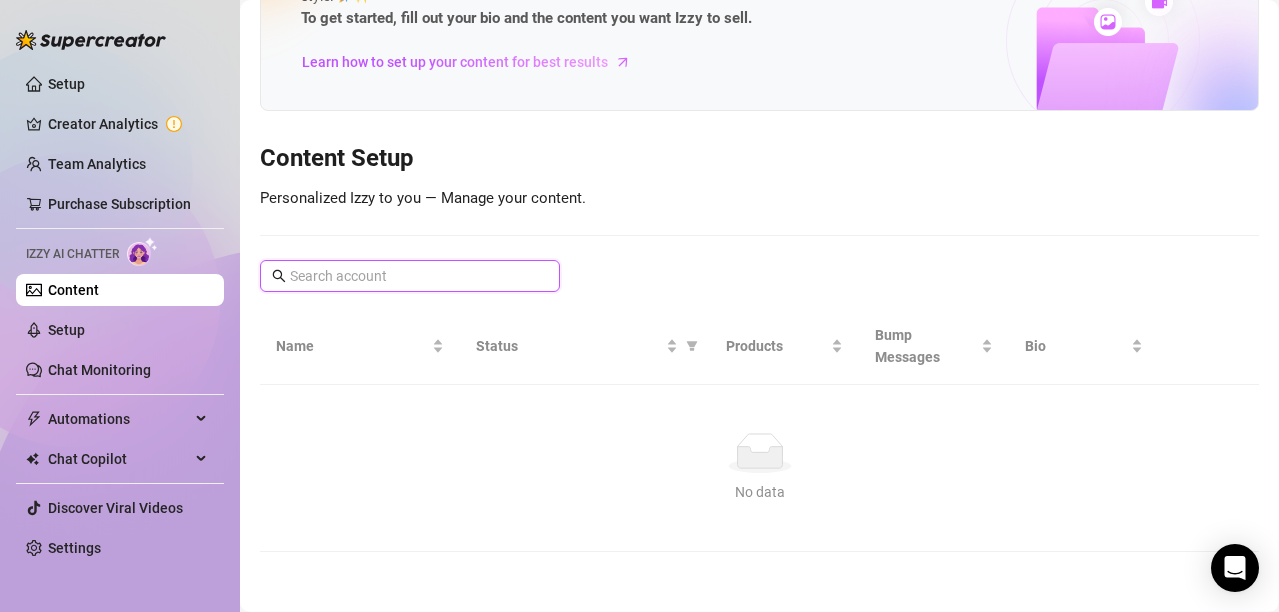 click at bounding box center [411, 276] 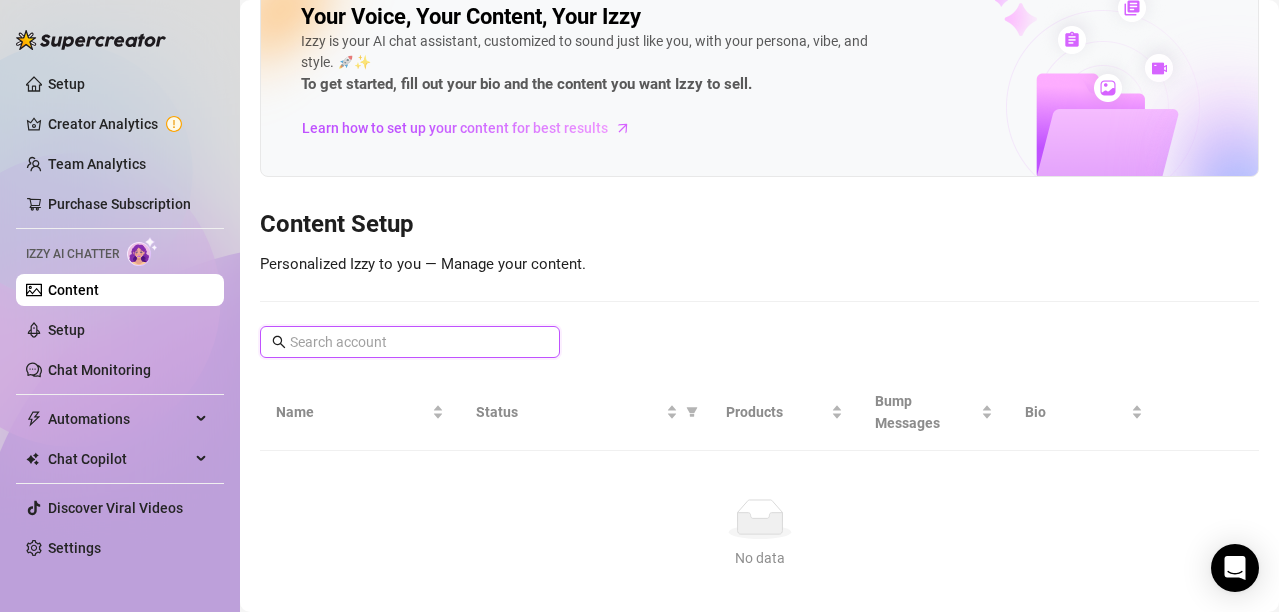scroll, scrollTop: 10, scrollLeft: 0, axis: vertical 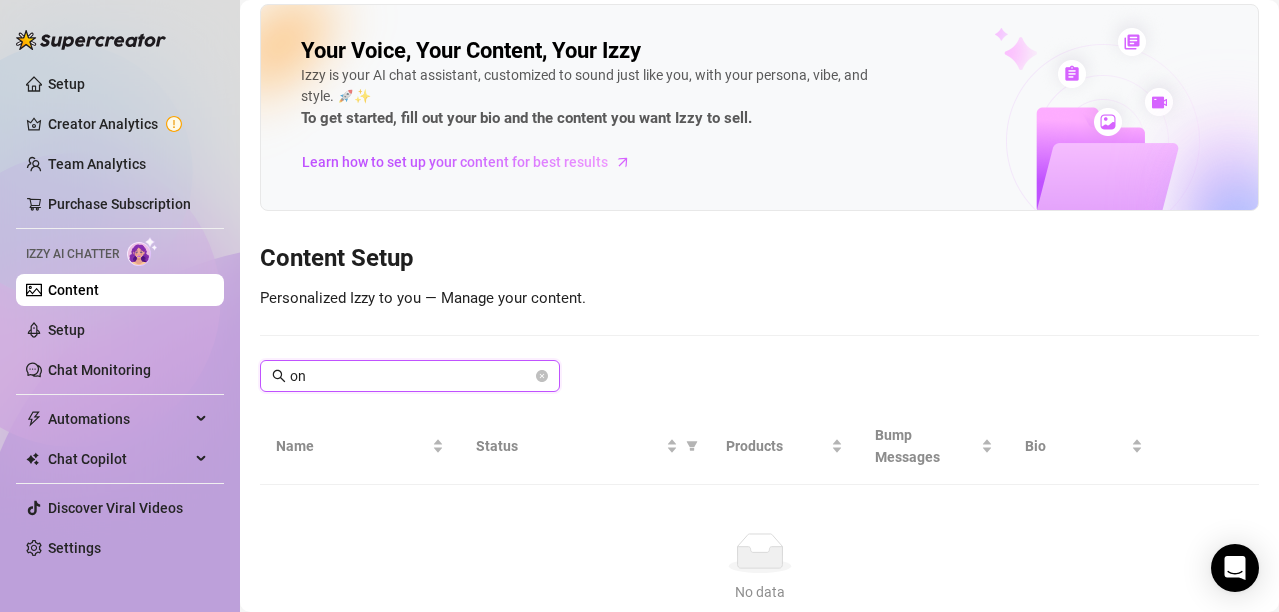 drag, startPoint x: 342, startPoint y: 267, endPoint x: 327, endPoint y: 384, distance: 117.95762 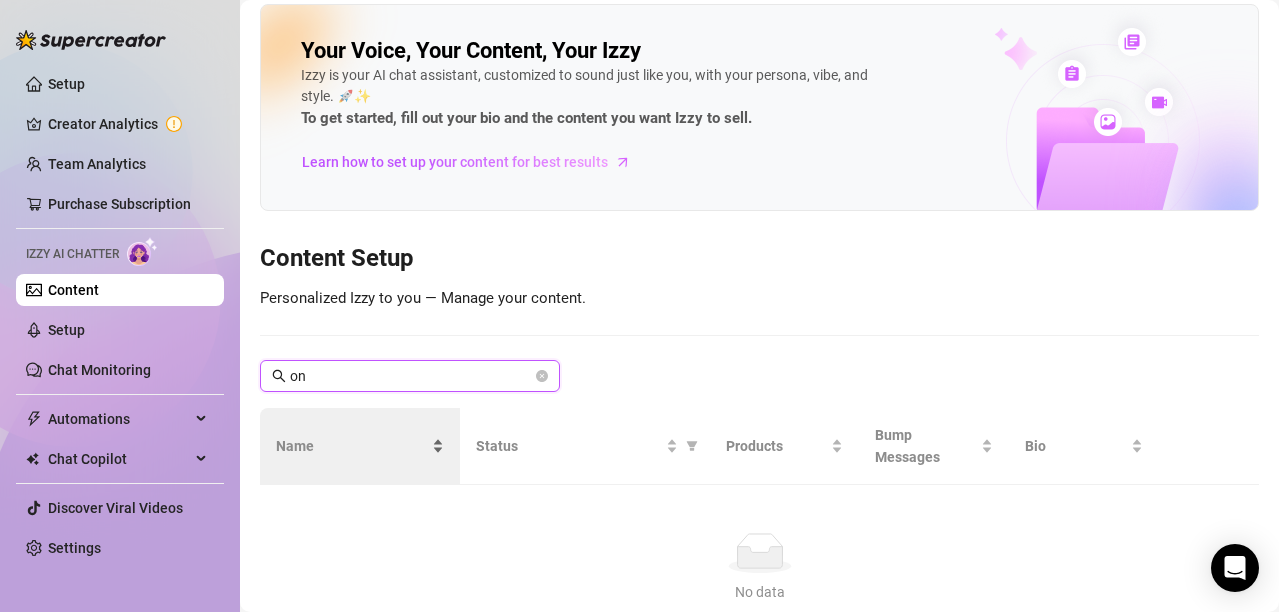 click on "Your Voice, Your Content, Your Izzy Izzy is your AI chat assistant, customized to sound just like you, with your persona, vibe, and style. 🚀✨ To get started, fill out your bio and the content you want Izzy to sell. Learn how to set up your content for best results Content Setup Personalized Izzy to you — Manage your content. on Name Status Products Bump Messages Bio No data No data" at bounding box center (759, 328) 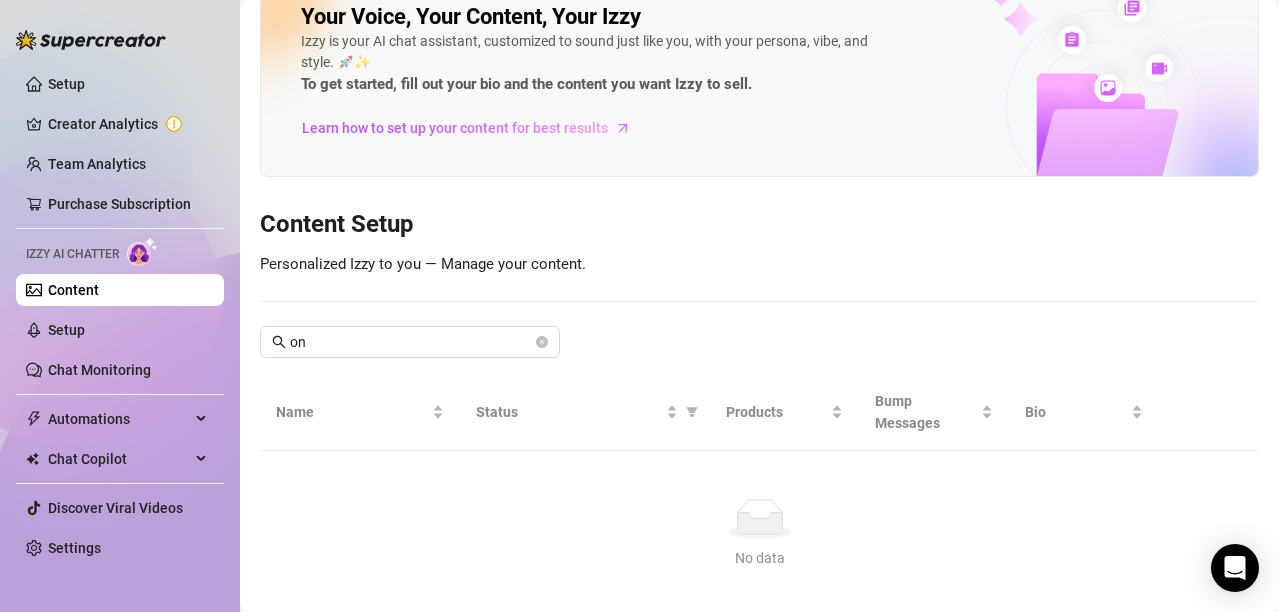 scroll, scrollTop: 10, scrollLeft: 0, axis: vertical 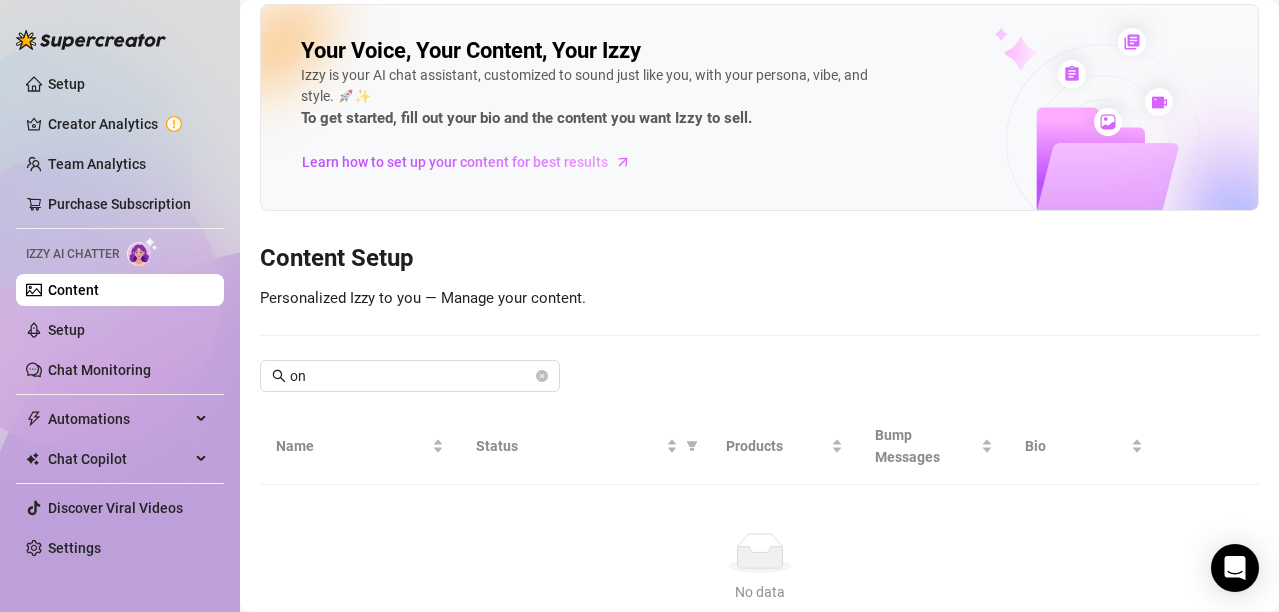 click on "Your Voice, Your Content, Your Izzy Izzy is your AI chat assistant, customized to sound just like you, with your persona, vibe, and style. 🚀✨ To get started, fill out your bio and the content you want Izzy to sell. Learn how to set up your content for best results Content Setup Personalized Izzy to you — Manage your content. on Name Status Products Bump Messages Bio No data No data" at bounding box center (759, 328) 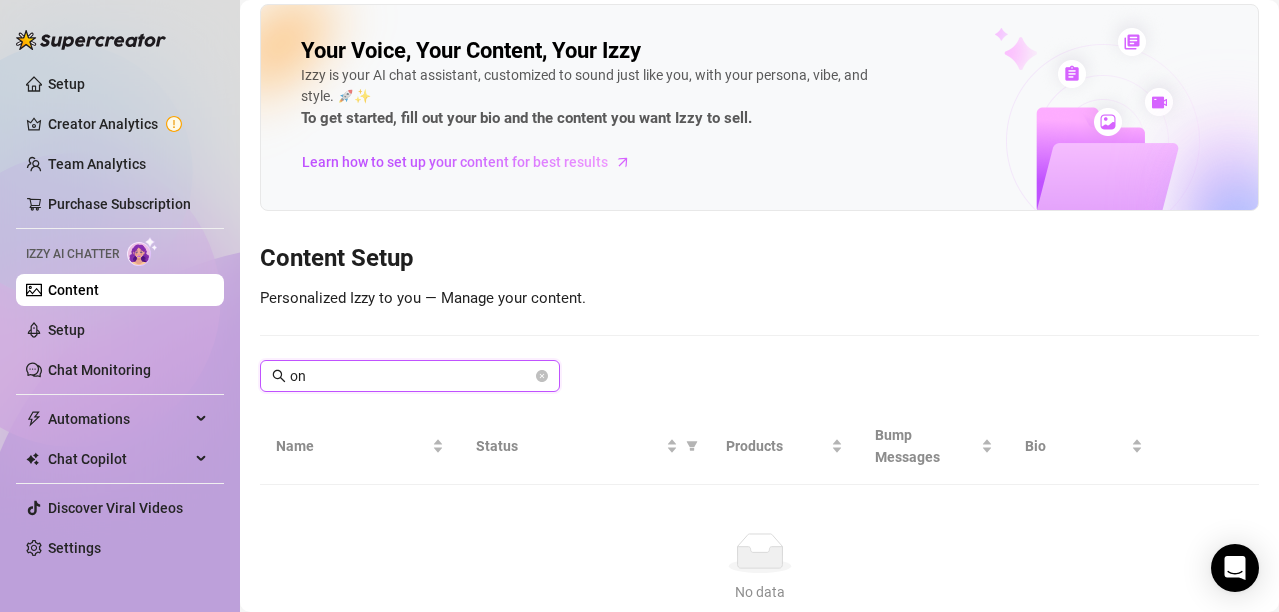 click on "on" at bounding box center [411, 376] 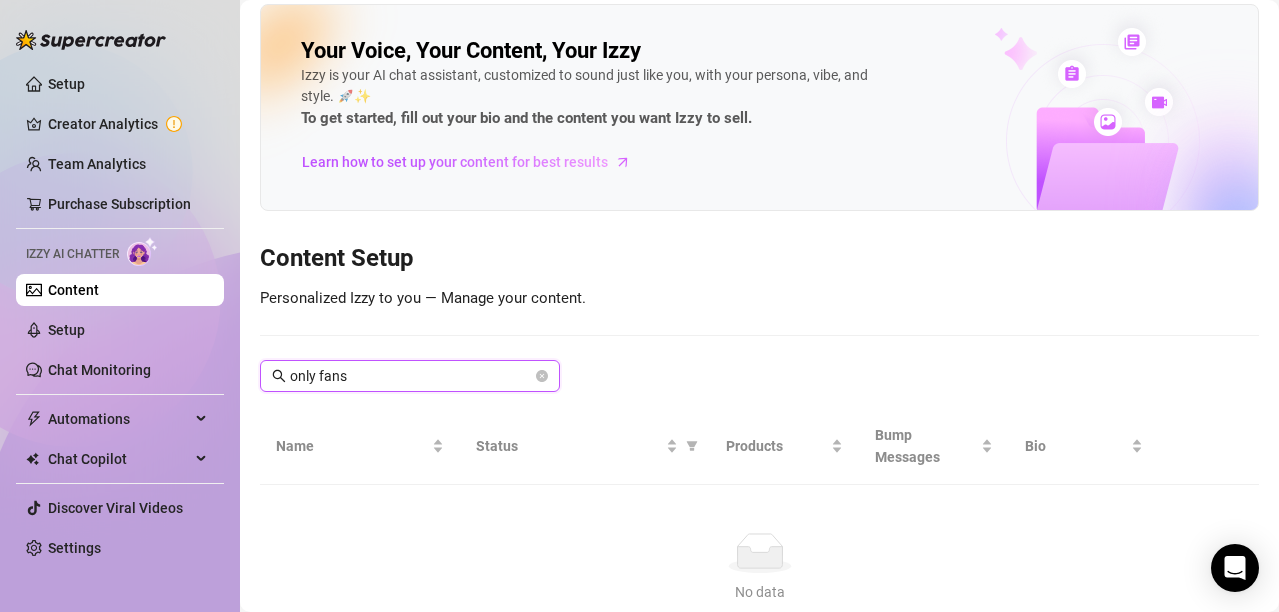 type on "only fans" 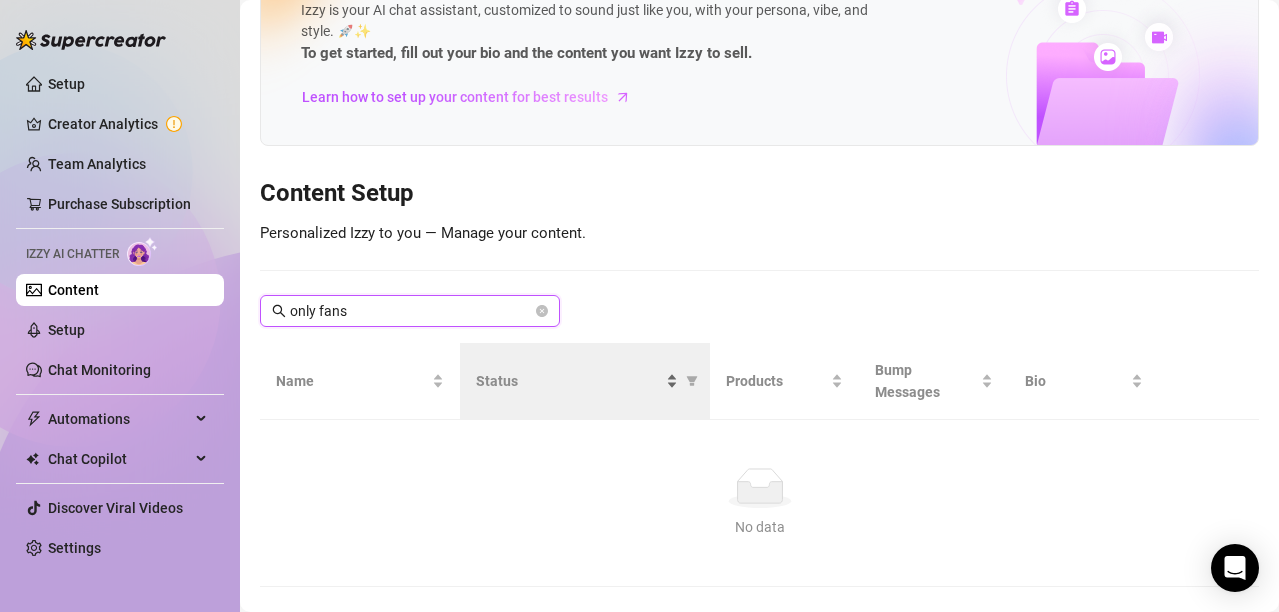 scroll, scrollTop: 110, scrollLeft: 0, axis: vertical 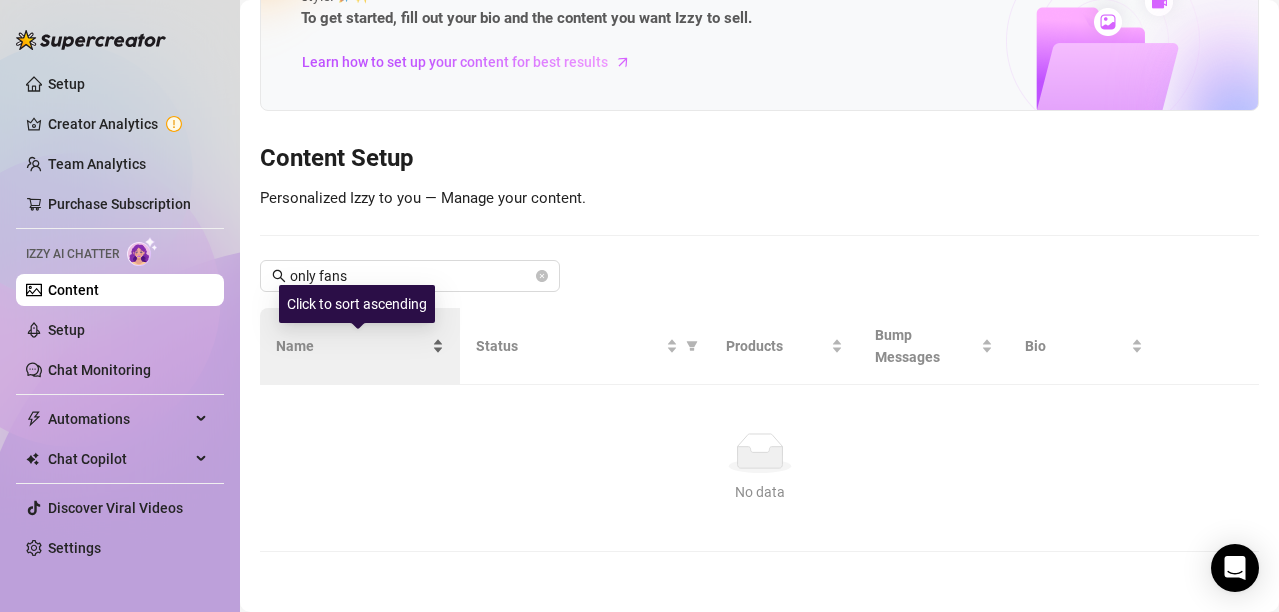 click on "Name" at bounding box center (352, 346) 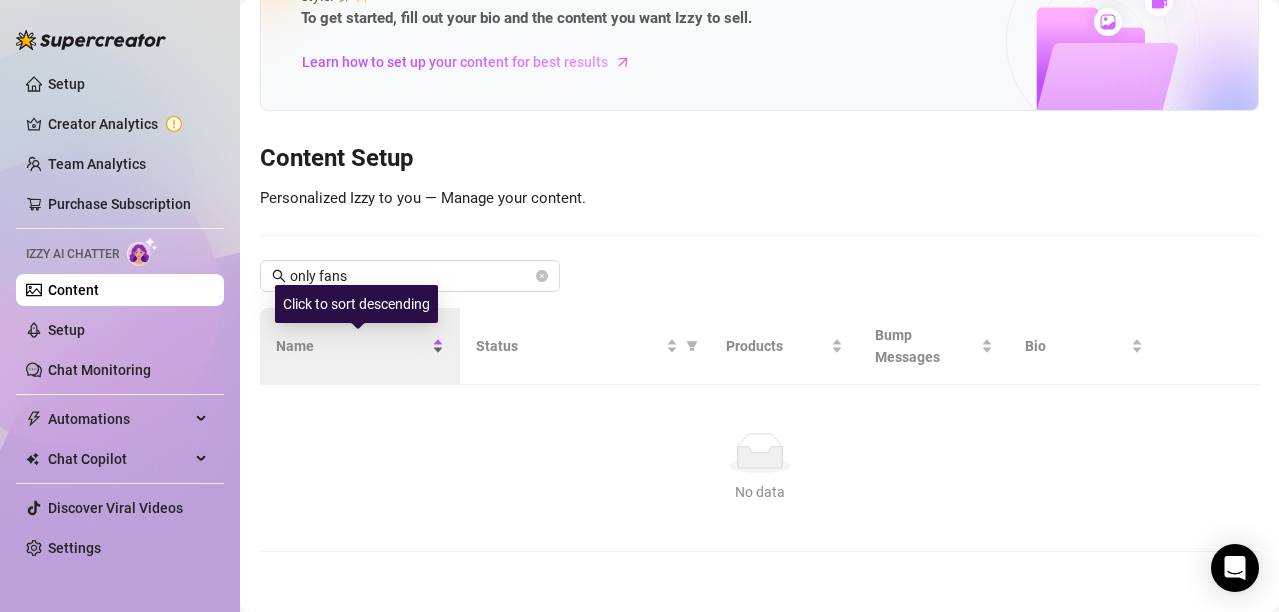 click on "Name" at bounding box center (360, 346) 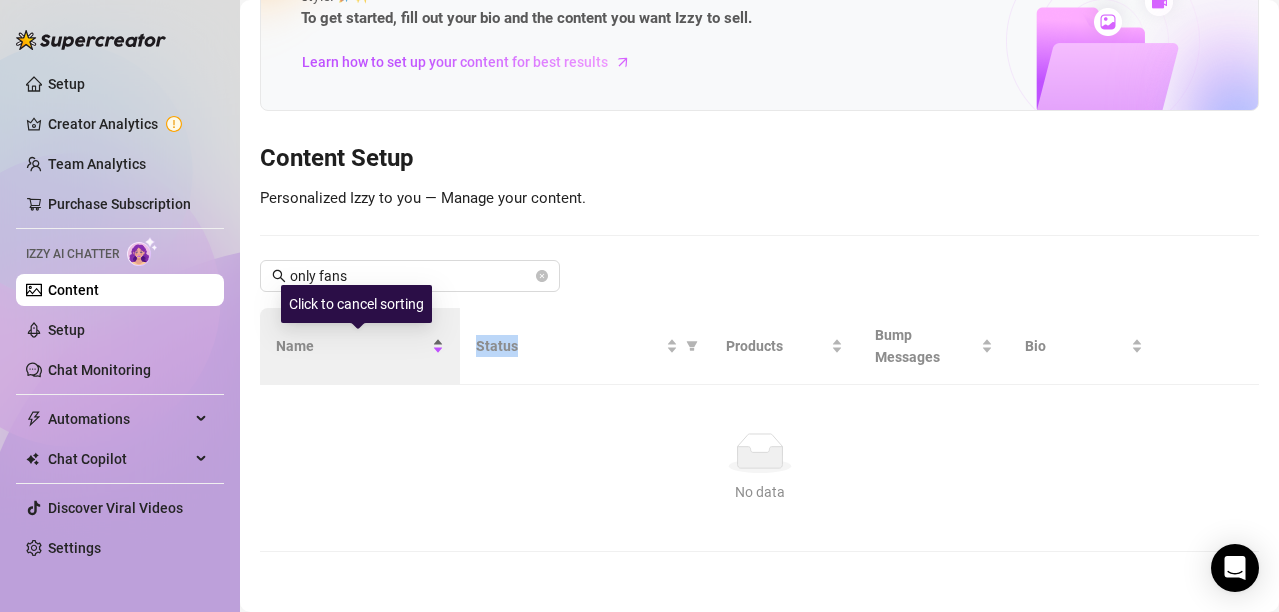 click on "Name" at bounding box center [360, 346] 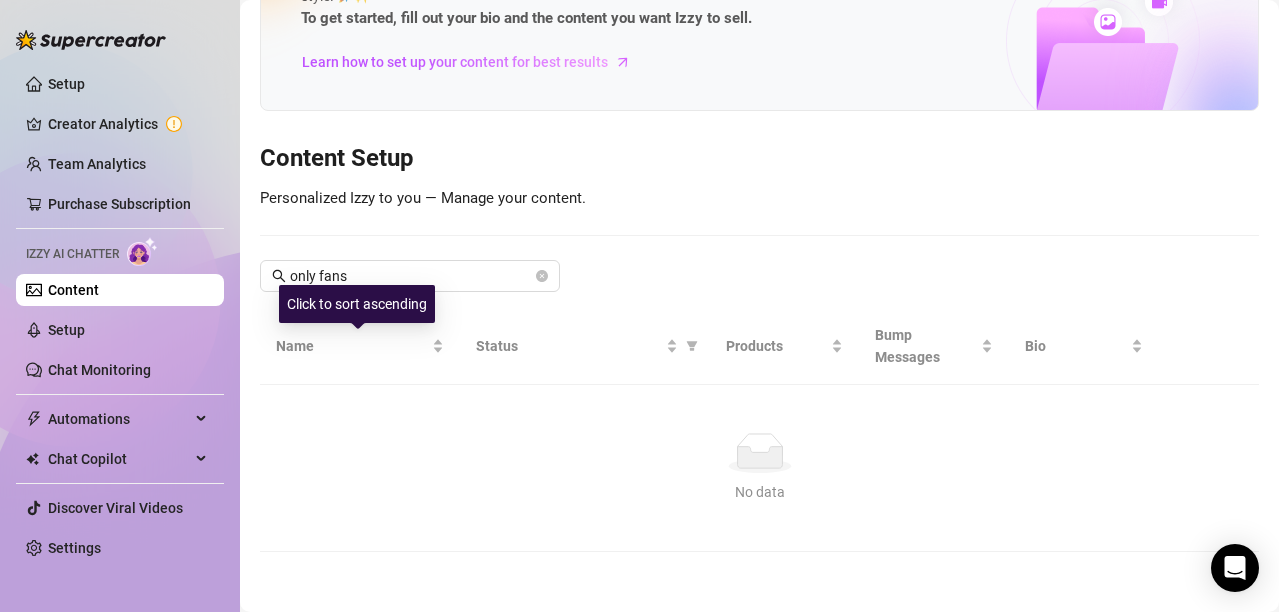 click on "Your Voice, Your Content, Your Izzy Izzy is your AI chat assistant, customized to sound just like you, with your persona, vibe, and style. 🚀✨ To get started, fill out your bio and the content you want Izzy to sell. Learn how to set up your content for best results Content Setup Personalized Izzy to you — Manage your content. [BRAND] Name Status Products Bump Messages Bio No data No data" at bounding box center (759, 228) 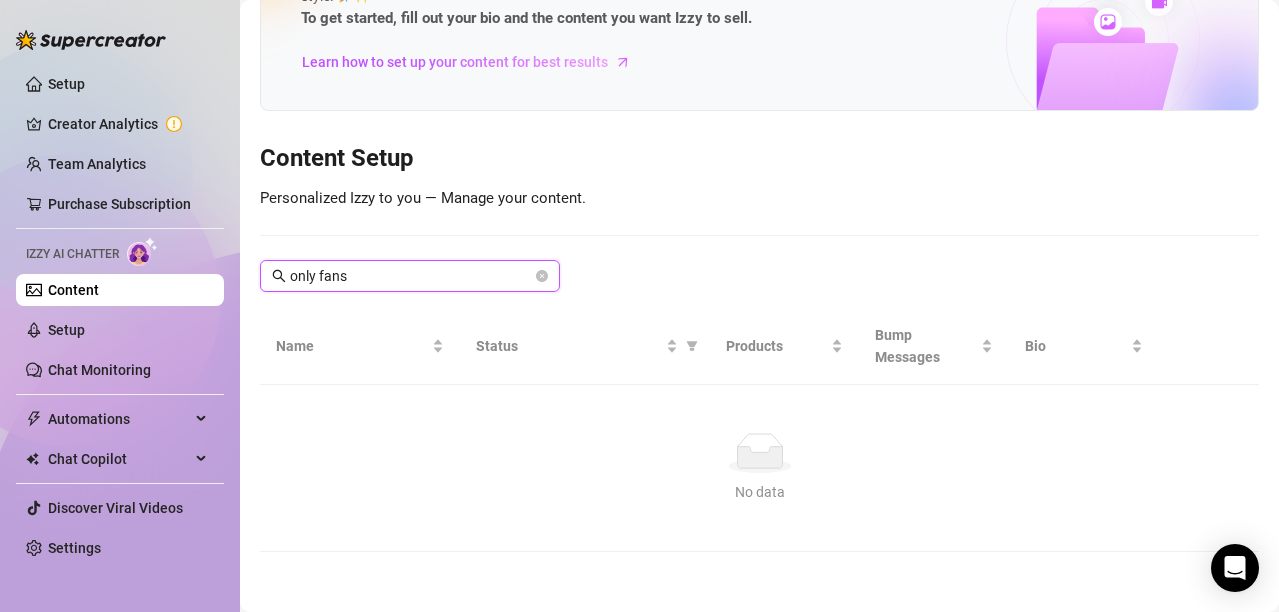 drag, startPoint x: 385, startPoint y: 282, endPoint x: 231, endPoint y: 287, distance: 154.08115 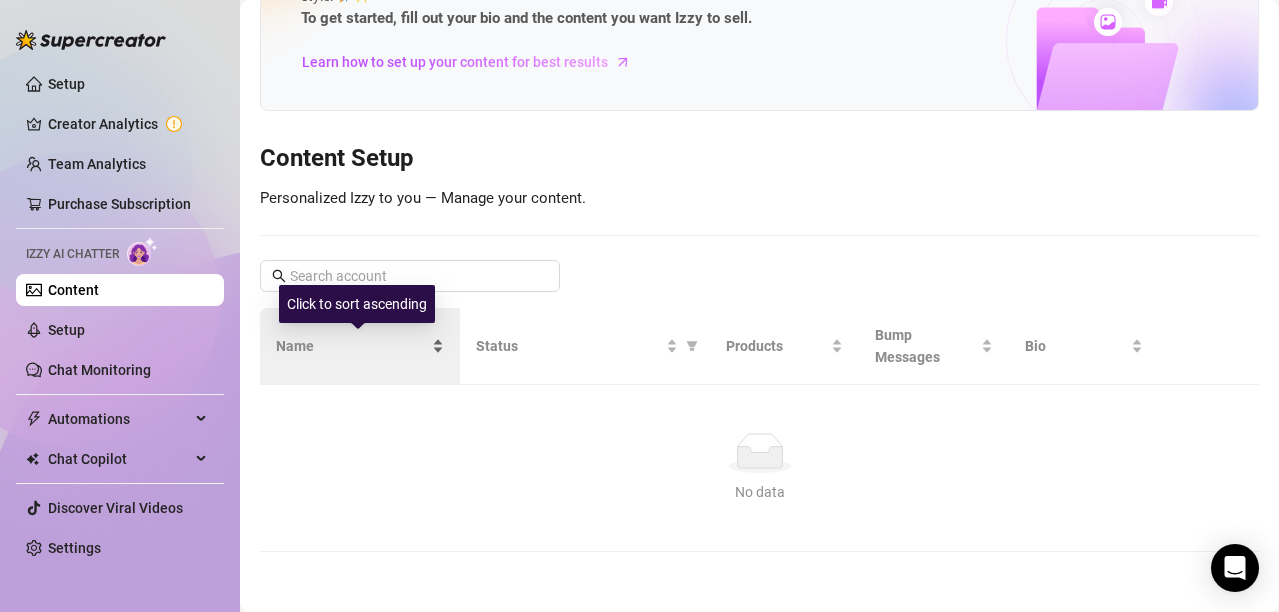 click on "Name" at bounding box center (360, 346) 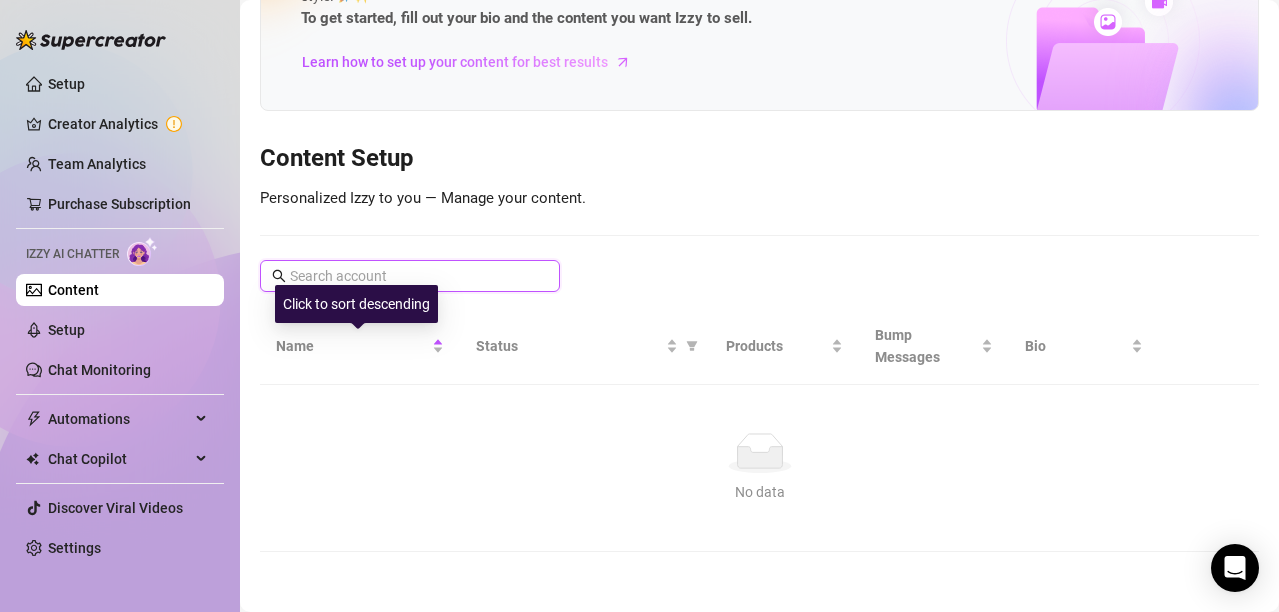 click at bounding box center [411, 276] 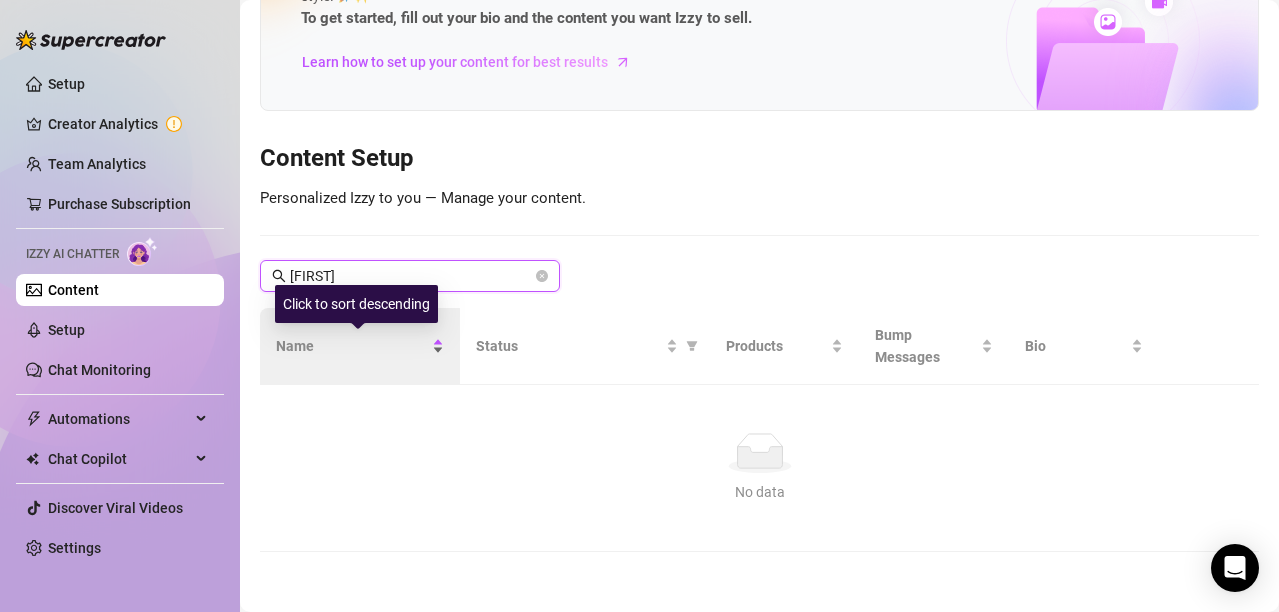 type on "[FIRST]" 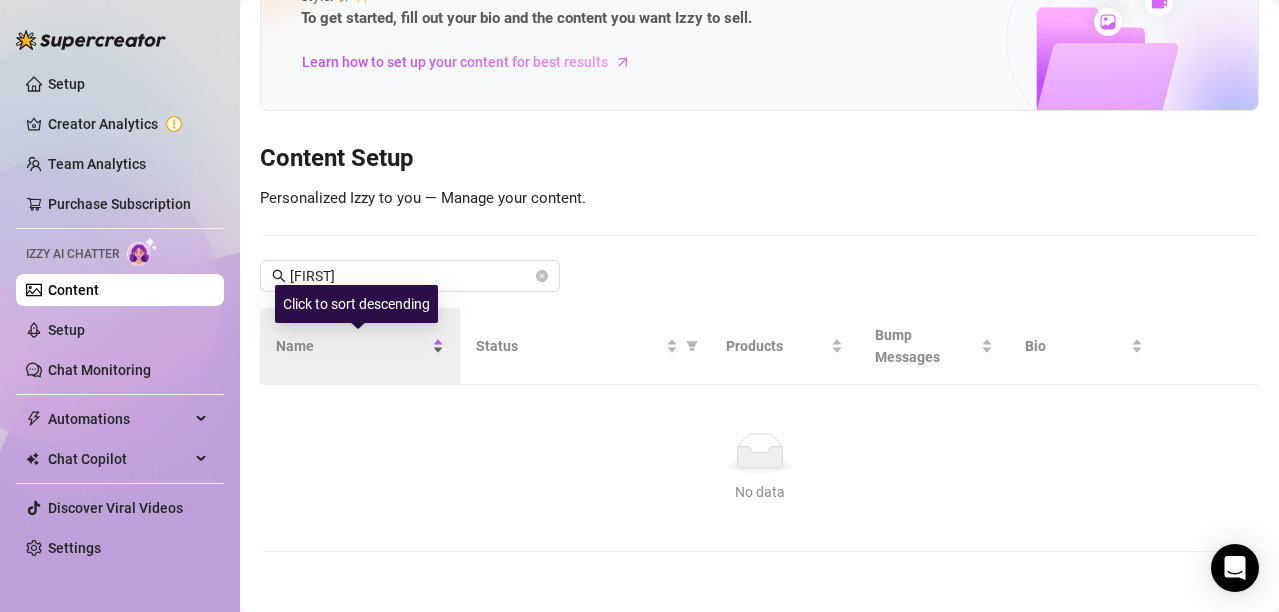 click on "Name" at bounding box center [360, 346] 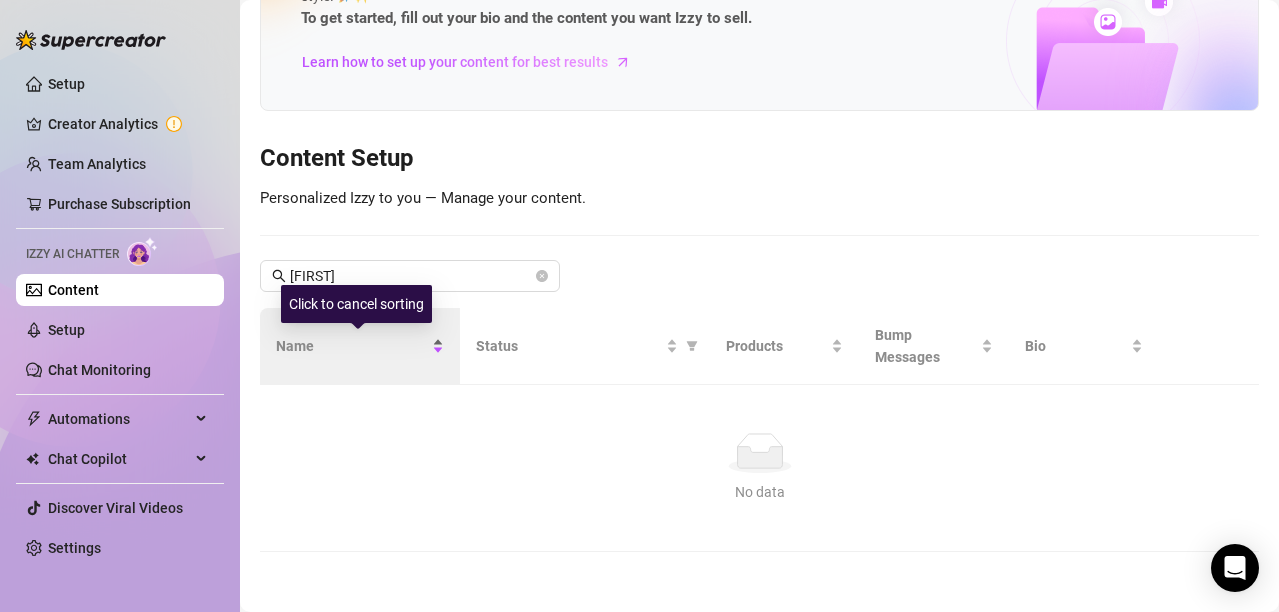 drag, startPoint x: 432, startPoint y: 334, endPoint x: 433, endPoint y: 354, distance: 20.024984 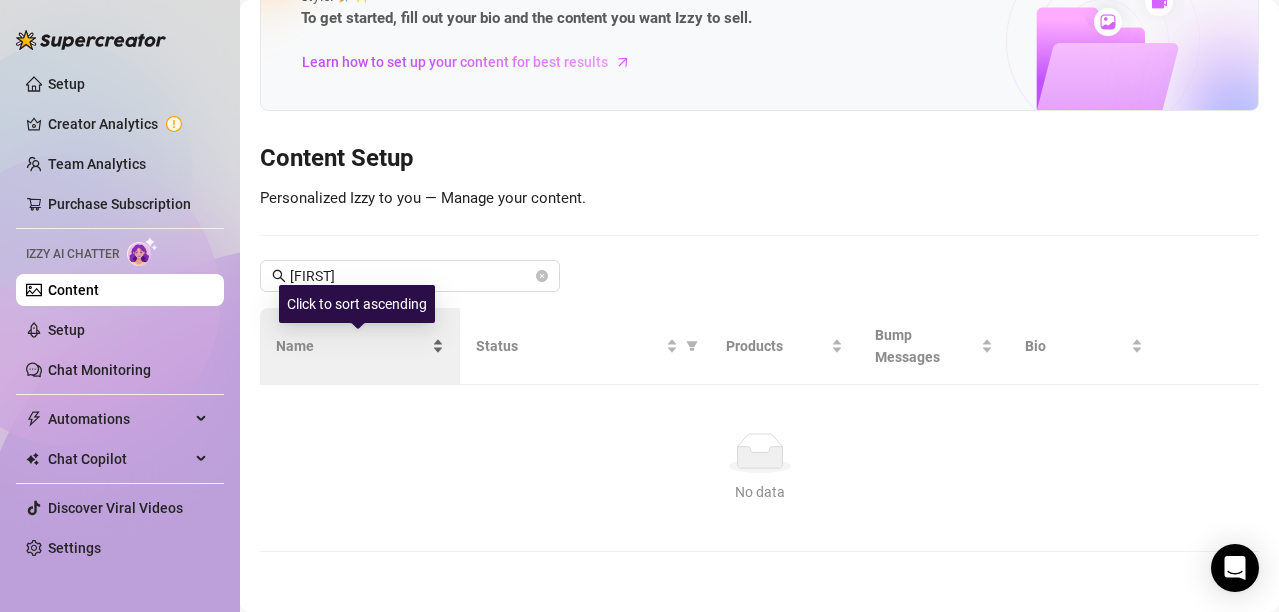 click on "Name" at bounding box center (360, 346) 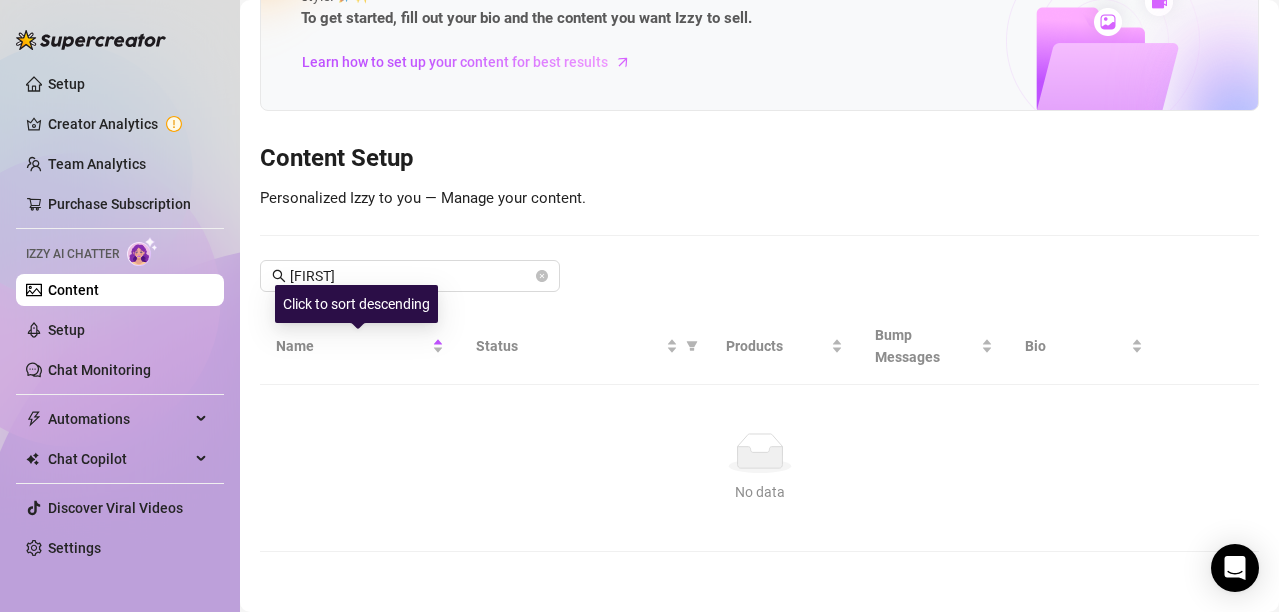 click on "No data" at bounding box center [759, 453] 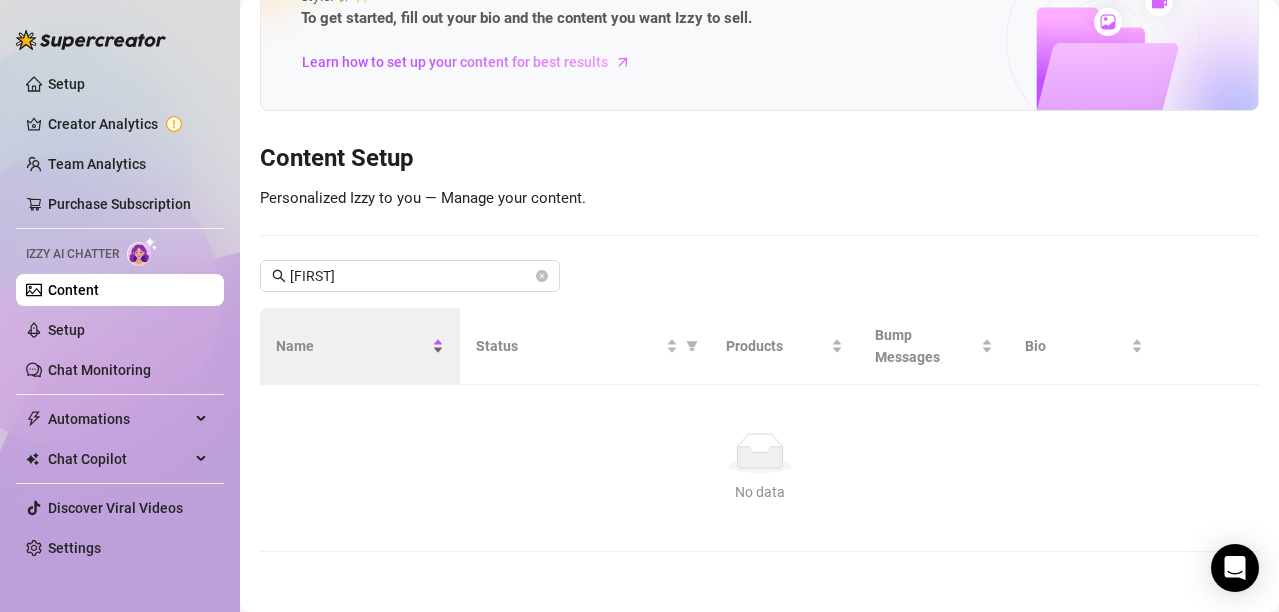 click on "Name" at bounding box center (360, 346) 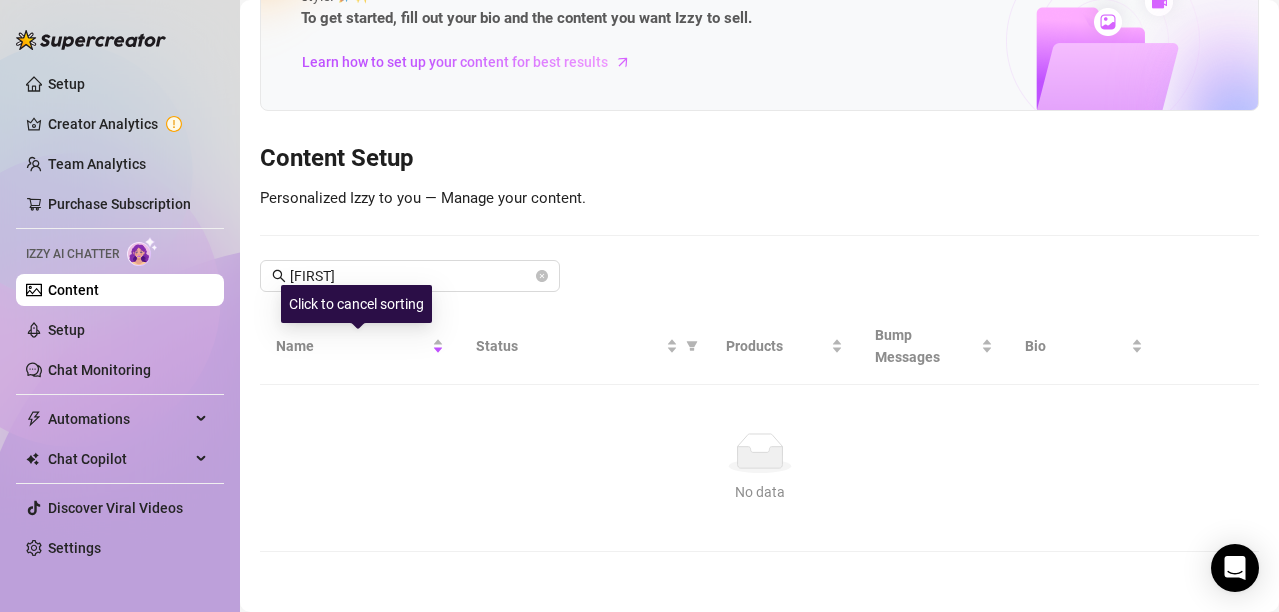 click on "No data" at bounding box center (759, 453) 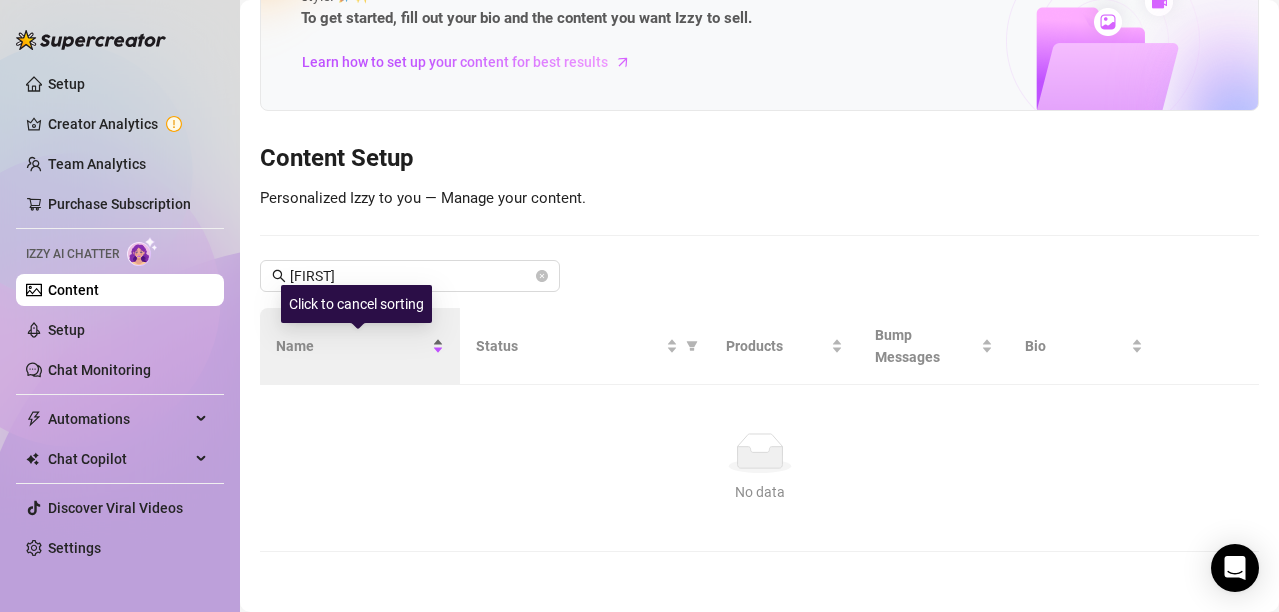 click on "Name" at bounding box center (352, 346) 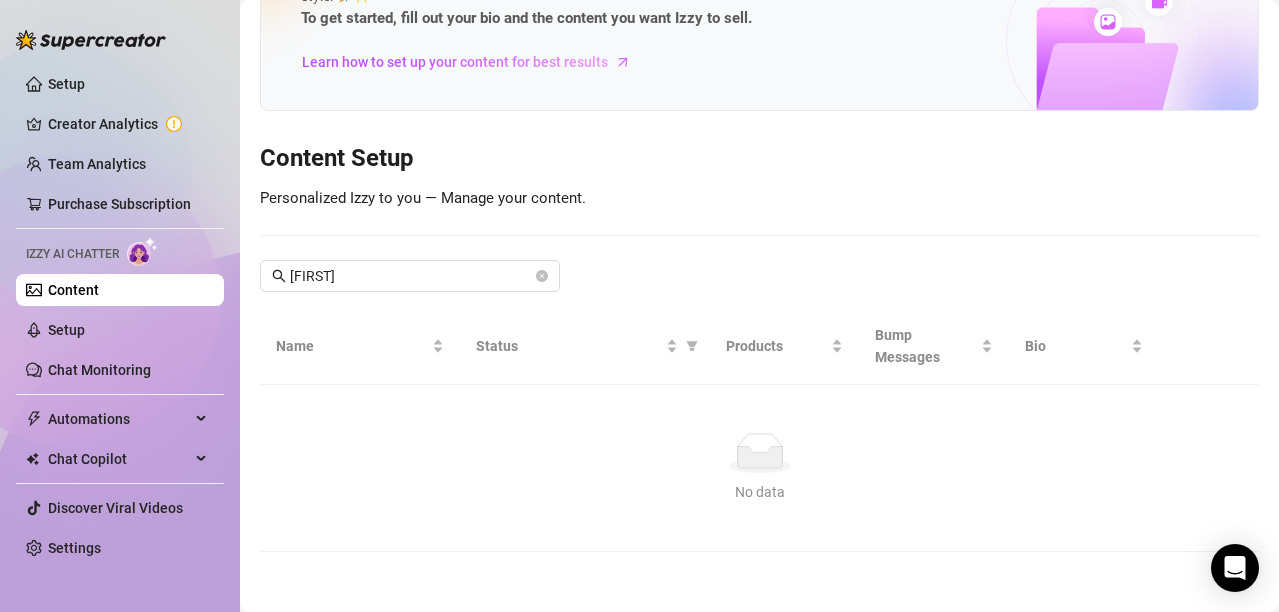 drag, startPoint x: 451, startPoint y: 478, endPoint x: 447, endPoint y: 441, distance: 37.215588 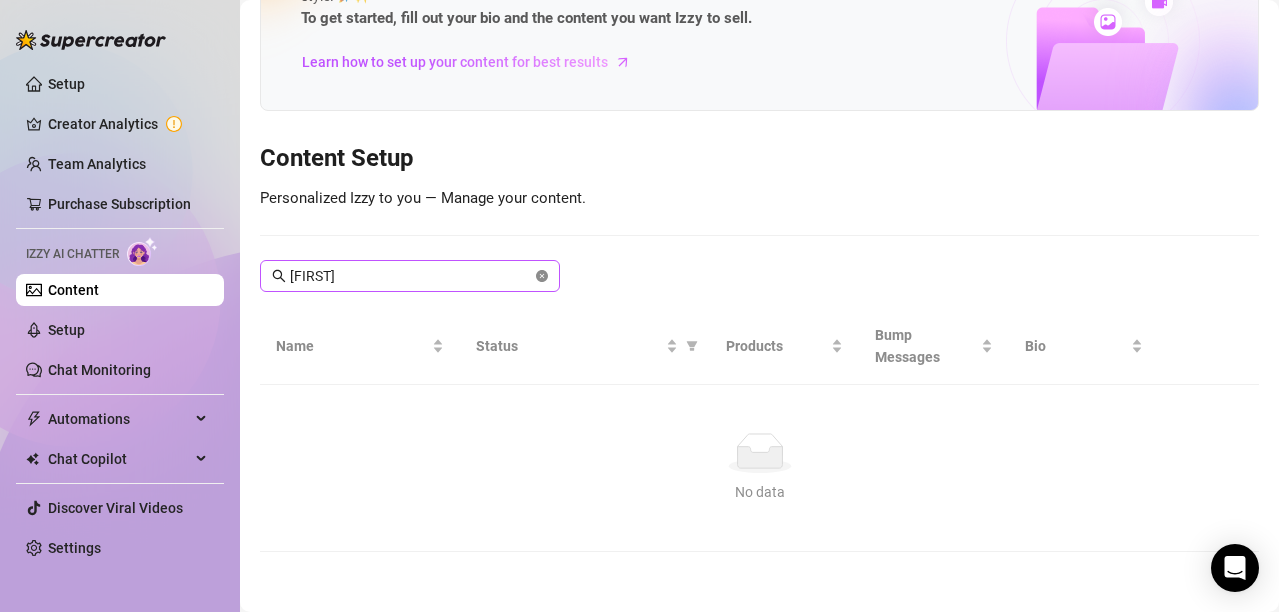 click on "[FIRST]" at bounding box center (410, 276) 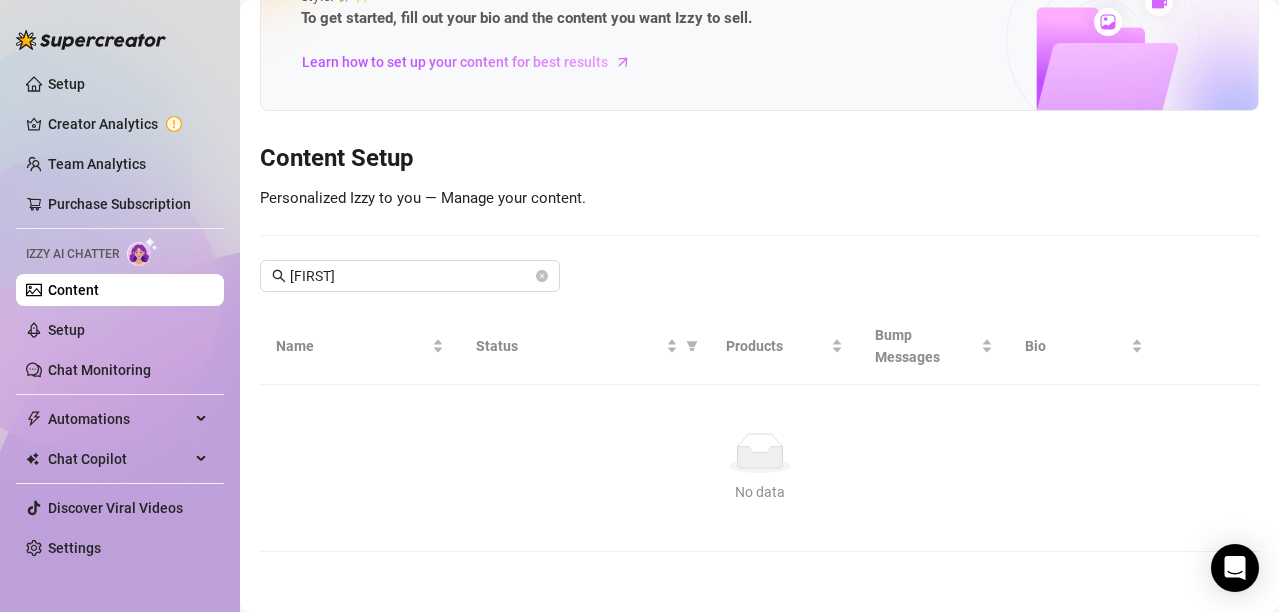 click on "Your Voice, Your Content, Your Izzy Izzy is your AI chat assistant, customized to sound just like you, with your persona, vibe, and style. 🚀✨ To get started, fill out your bio and the content you want Izzy to sell. Learn how to set up your content for best results Content Setup Personalized Izzy to you — Manage your content. [FIRST] Name Status Products Bump Messages Bio No data No data" at bounding box center (759, 228) 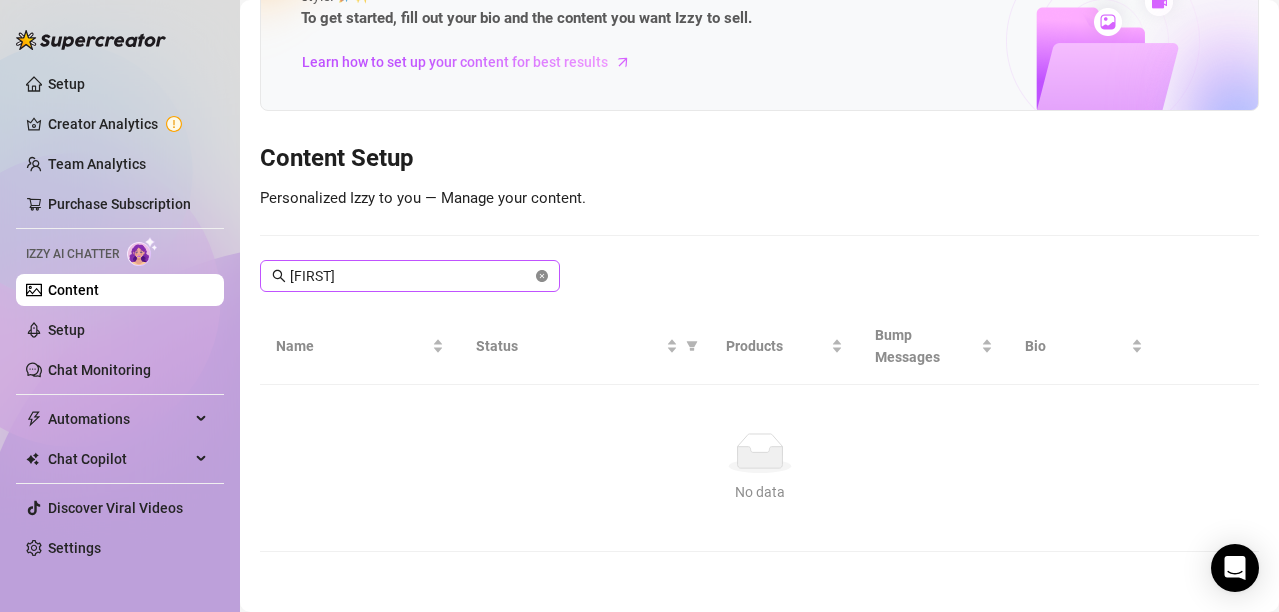 click 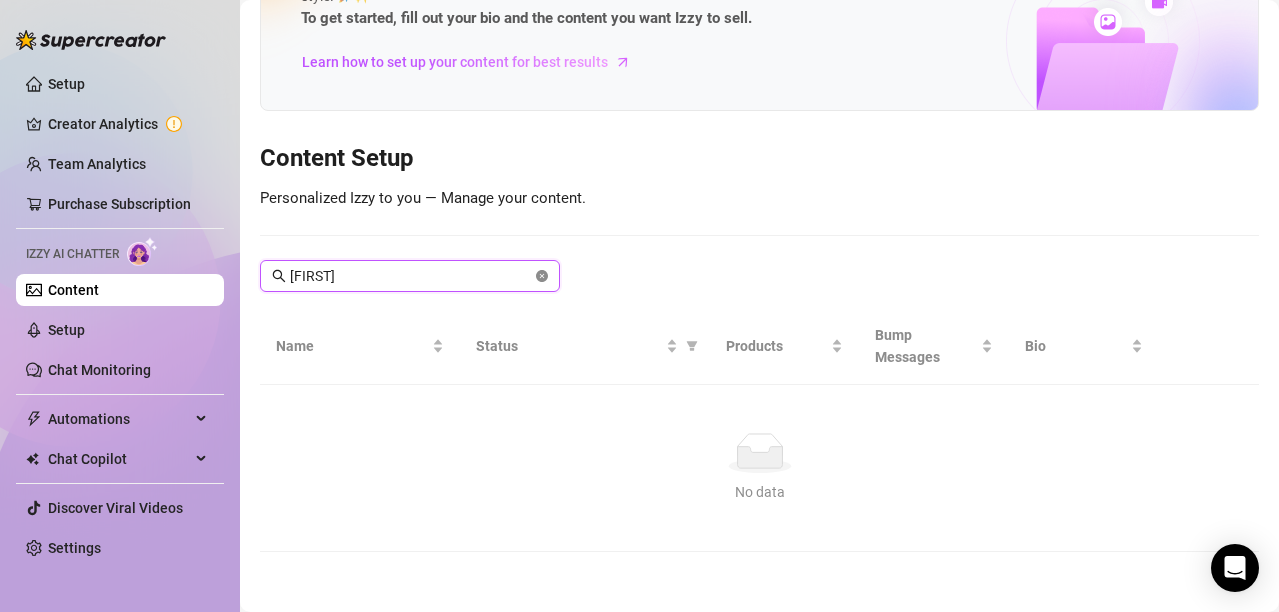 type 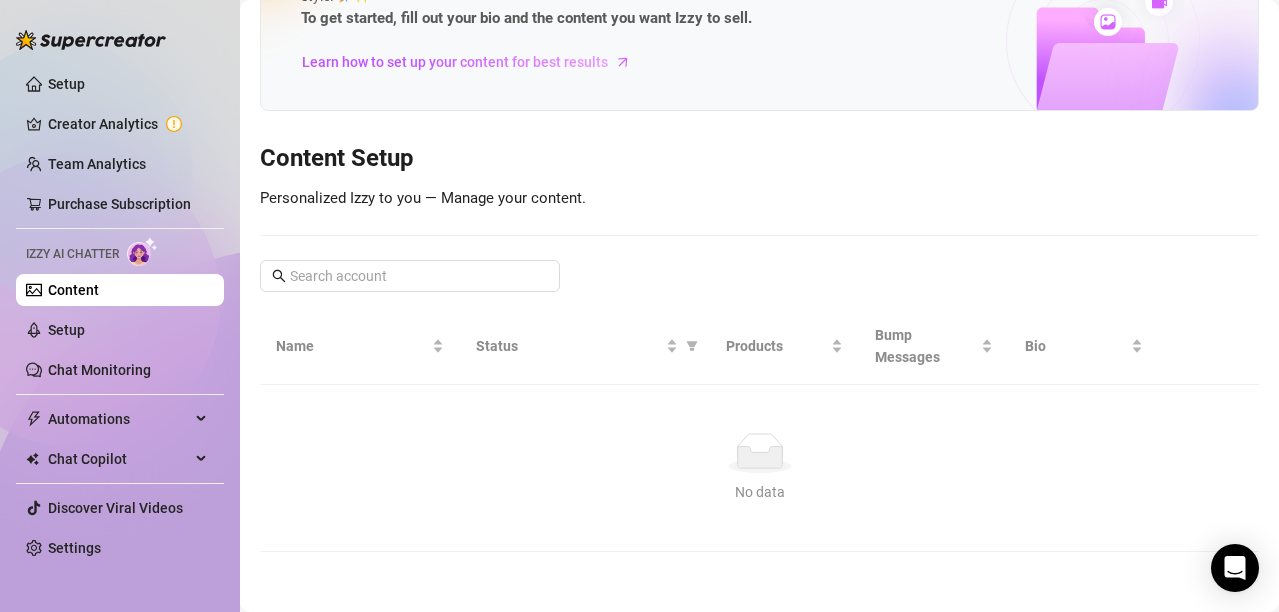 click on "Your Voice, Your Content, Your Izzy Izzy is your AI chat assistant, customized to sound just like you, with your persona, vibe, and style. 🚀✨ To get started, fill out your bio and the content you want Izzy to sell. Learn how to set up your content for best results Content Setup Personalized Izzy to you — Manage your content. Name Status Products Bump Messages Bio No data No data" at bounding box center [759, 228] 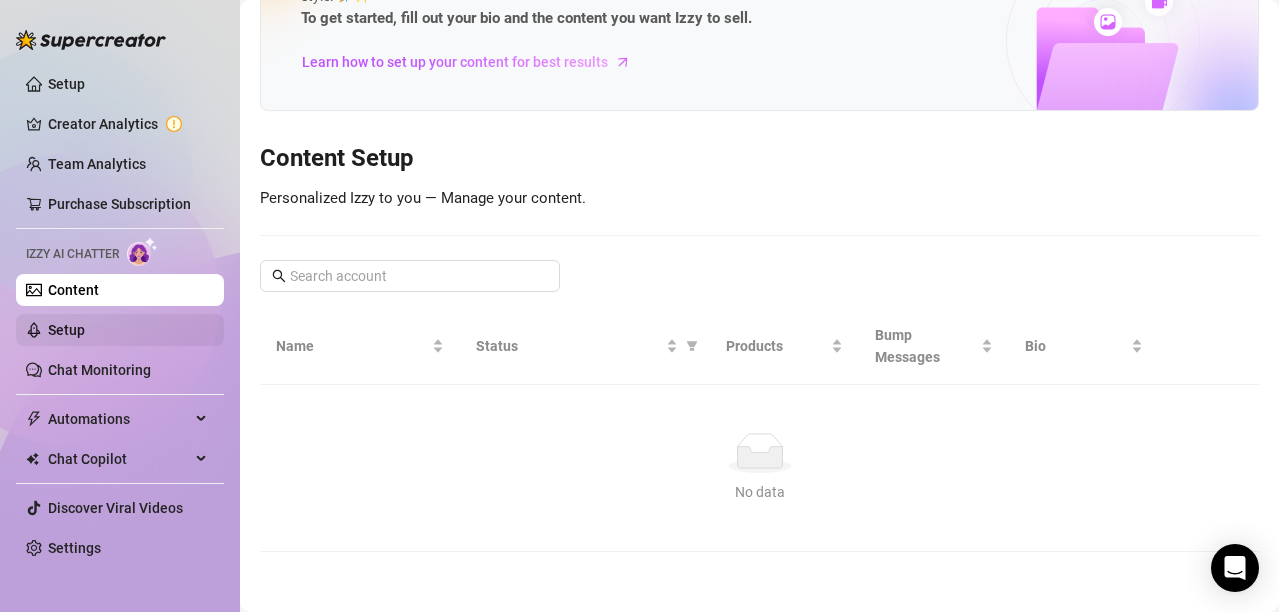 click on "Setup" at bounding box center (66, 330) 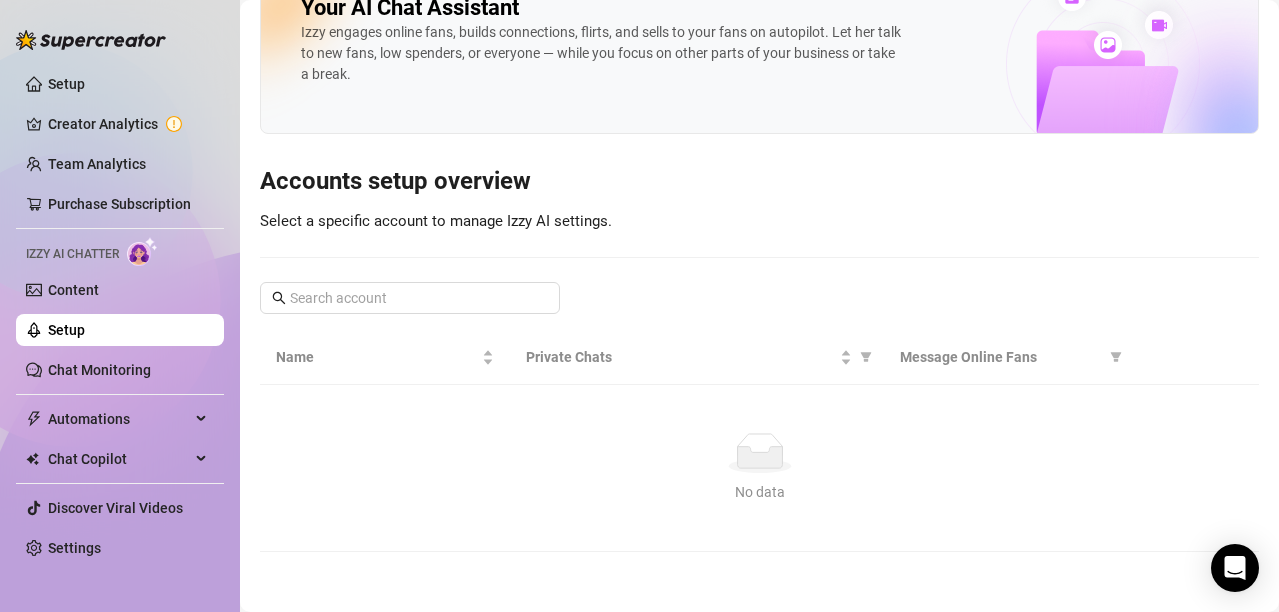 scroll, scrollTop: 53, scrollLeft: 0, axis: vertical 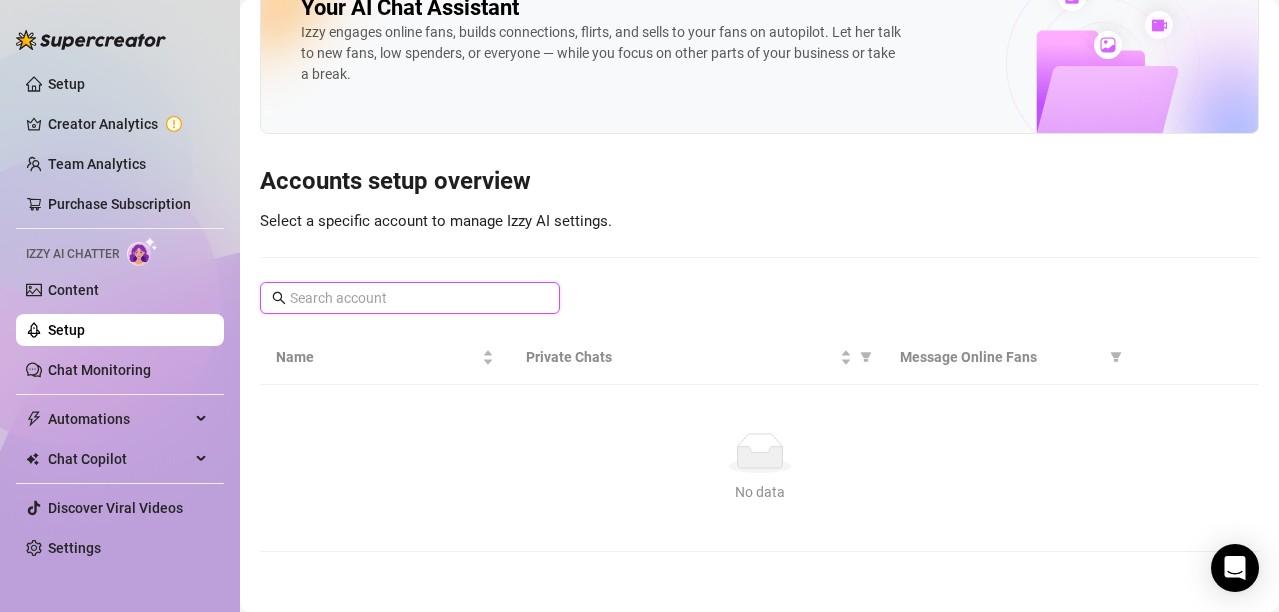 click at bounding box center (411, 298) 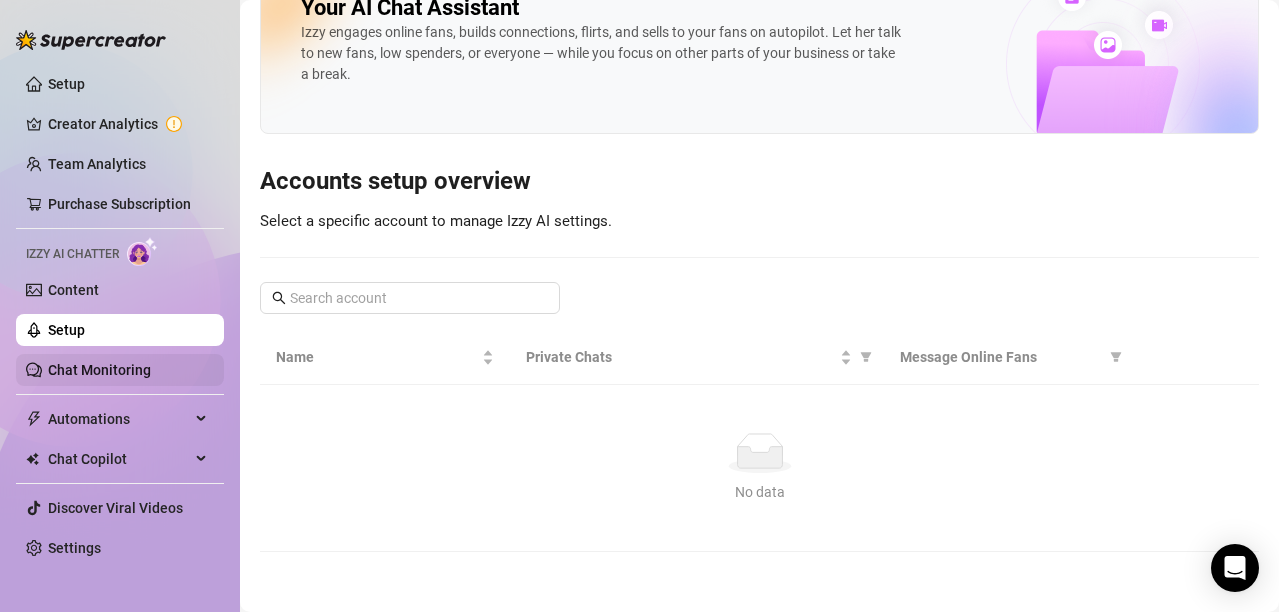 click on "Chat Monitoring" at bounding box center [99, 370] 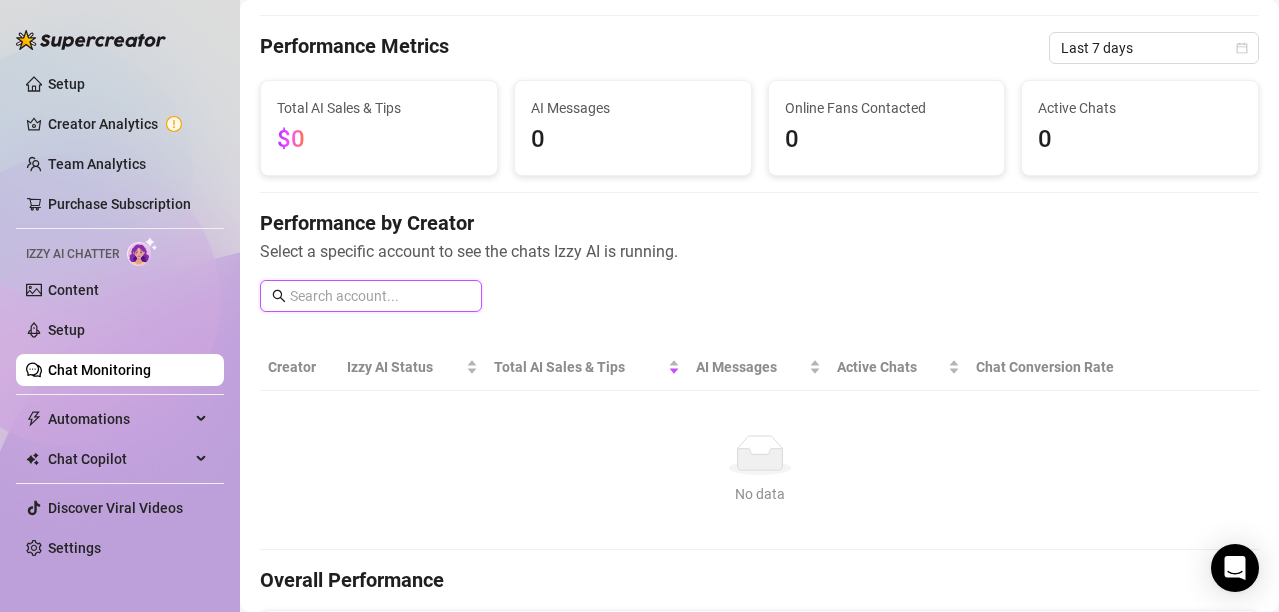 click at bounding box center (380, 296) 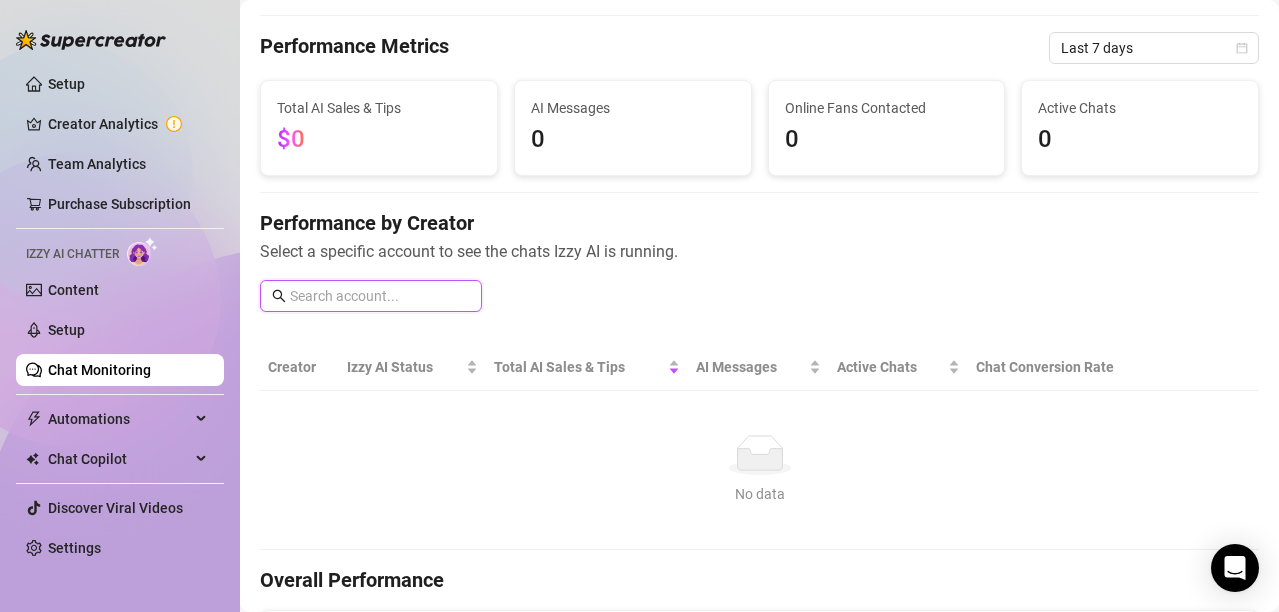 click at bounding box center (380, 296) 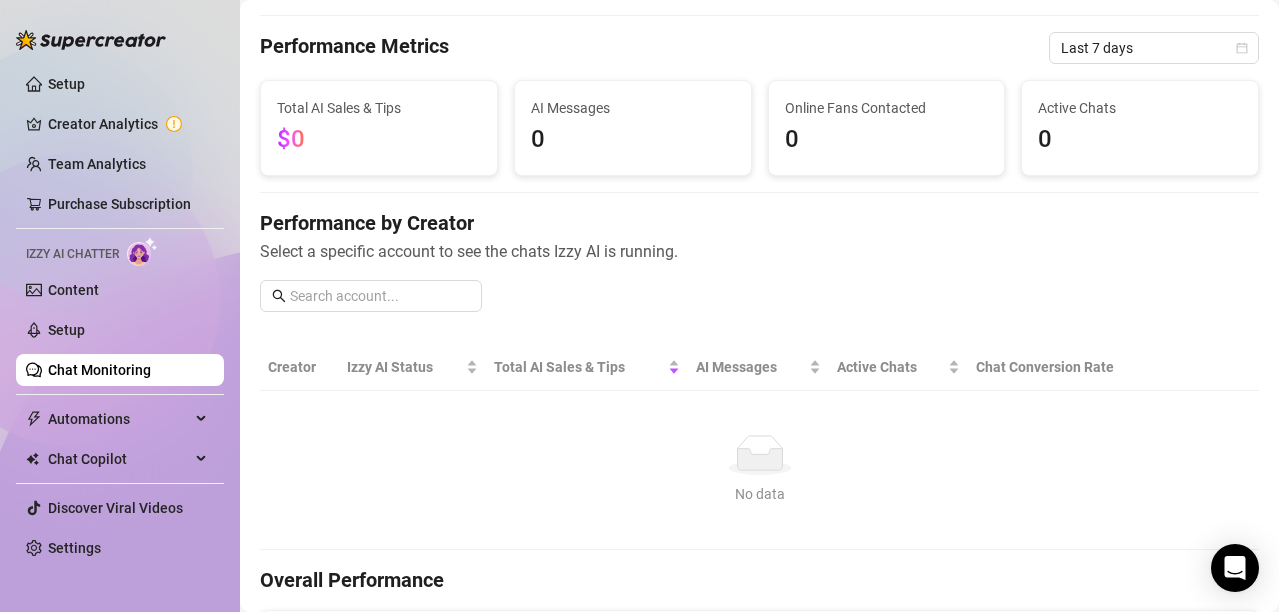 click on "Creator" at bounding box center (299, 367) 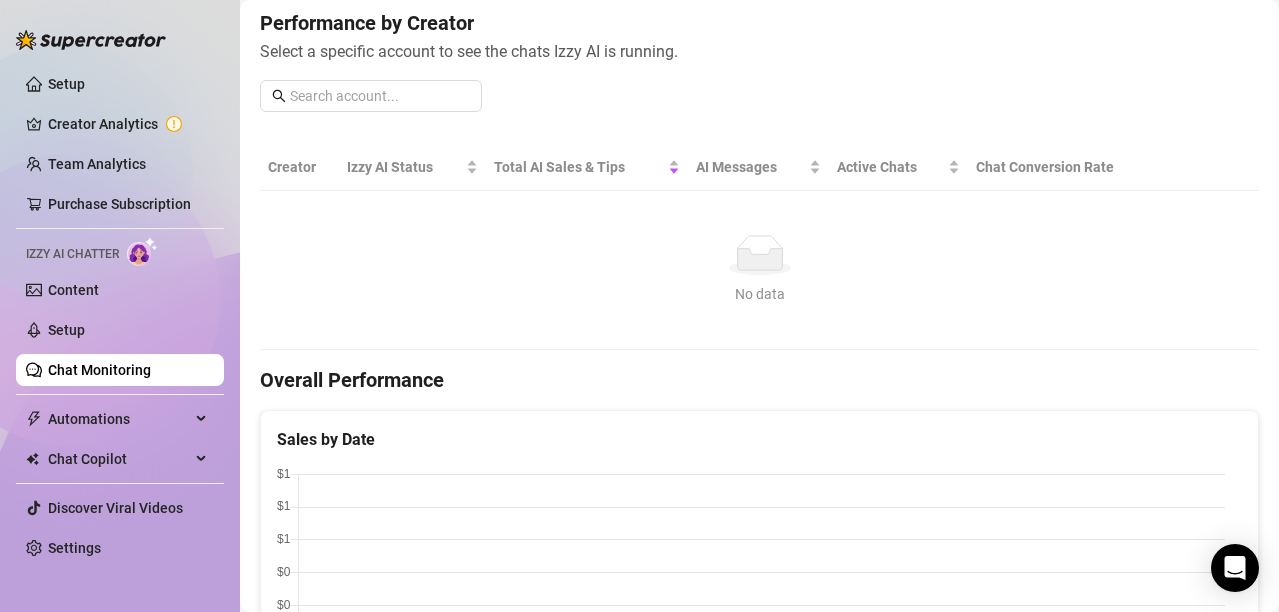 scroll, scrollTop: 153, scrollLeft: 0, axis: vertical 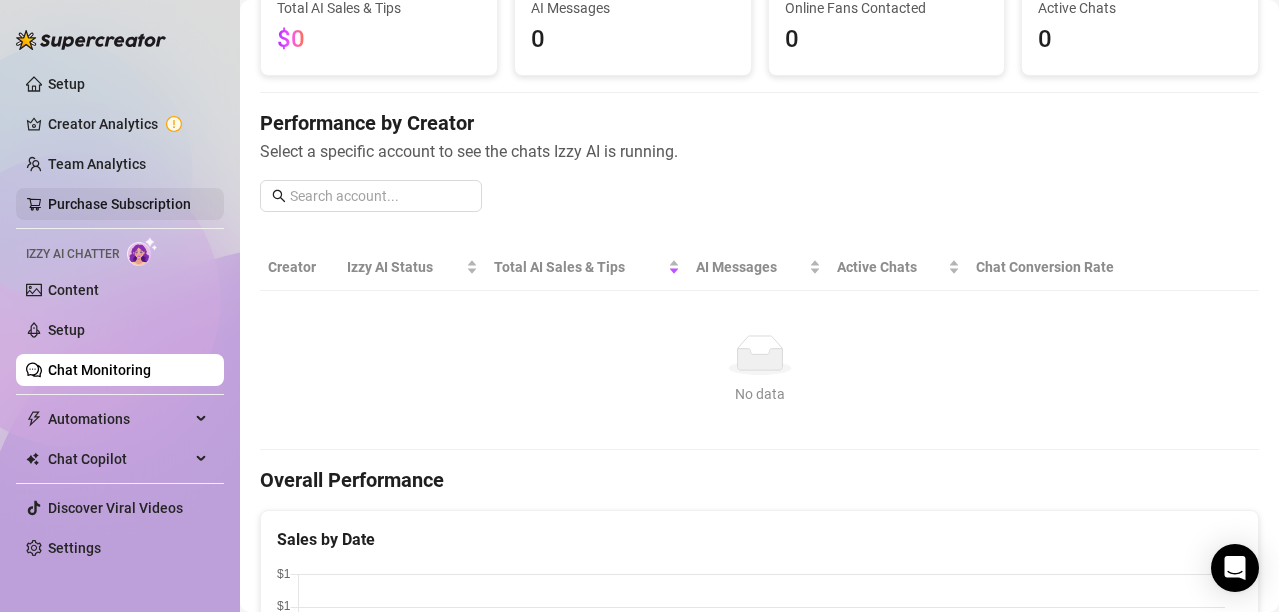 click on "Purchase Subscription" at bounding box center [119, 204] 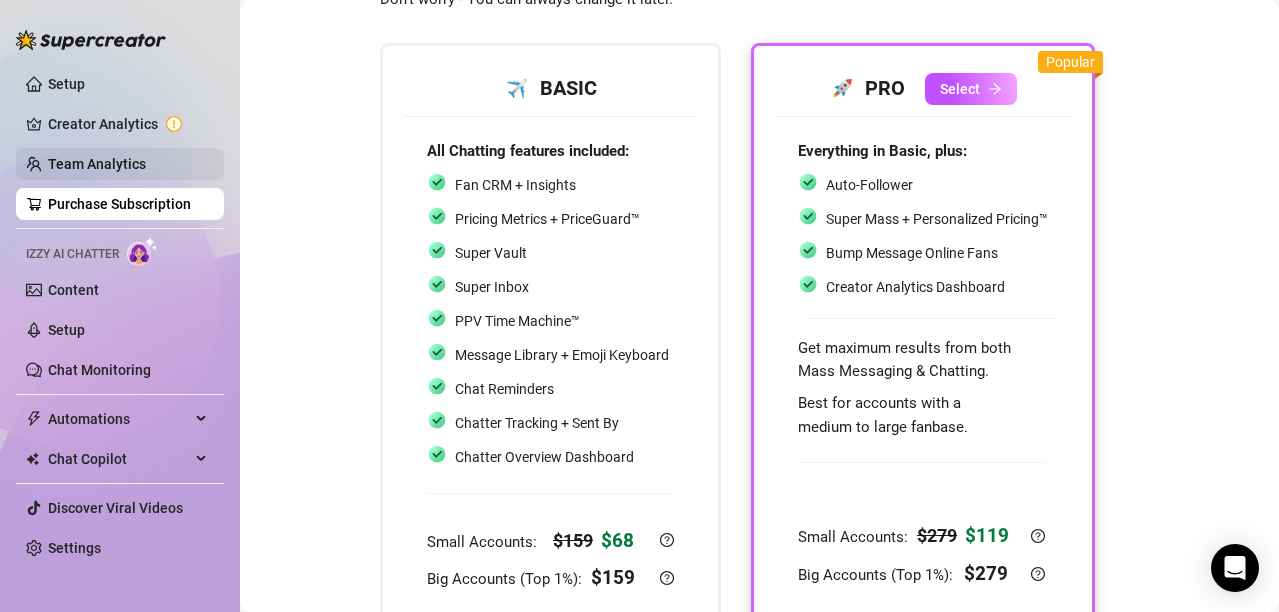 scroll, scrollTop: 100, scrollLeft: 0, axis: vertical 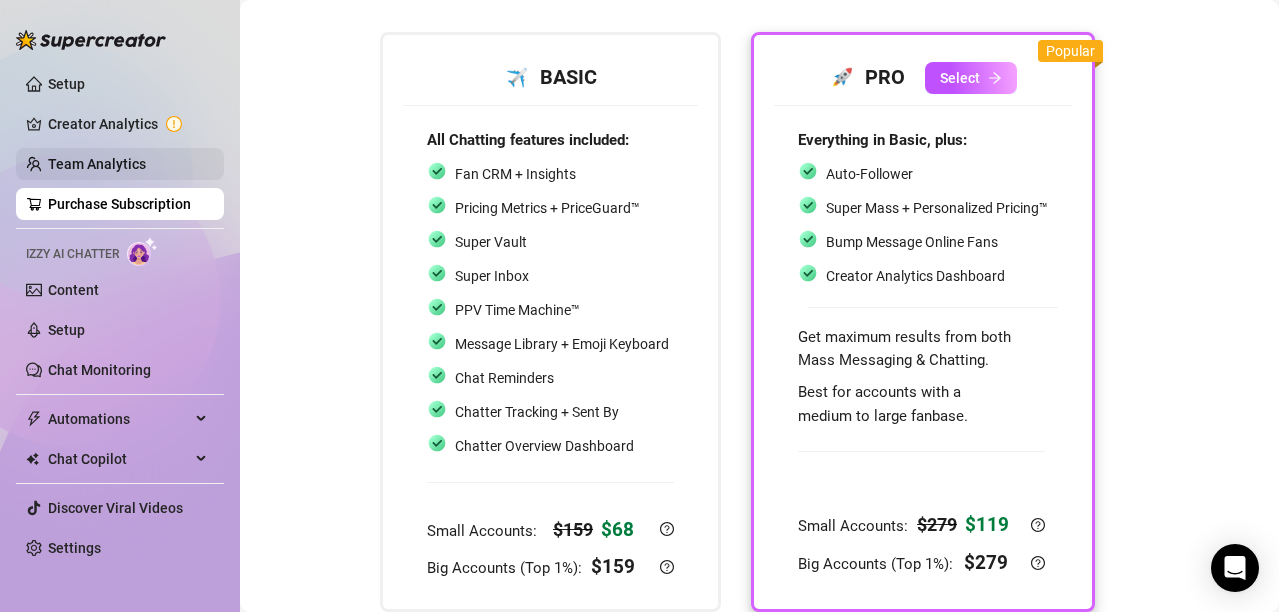 click on "Team Analytics" at bounding box center [97, 164] 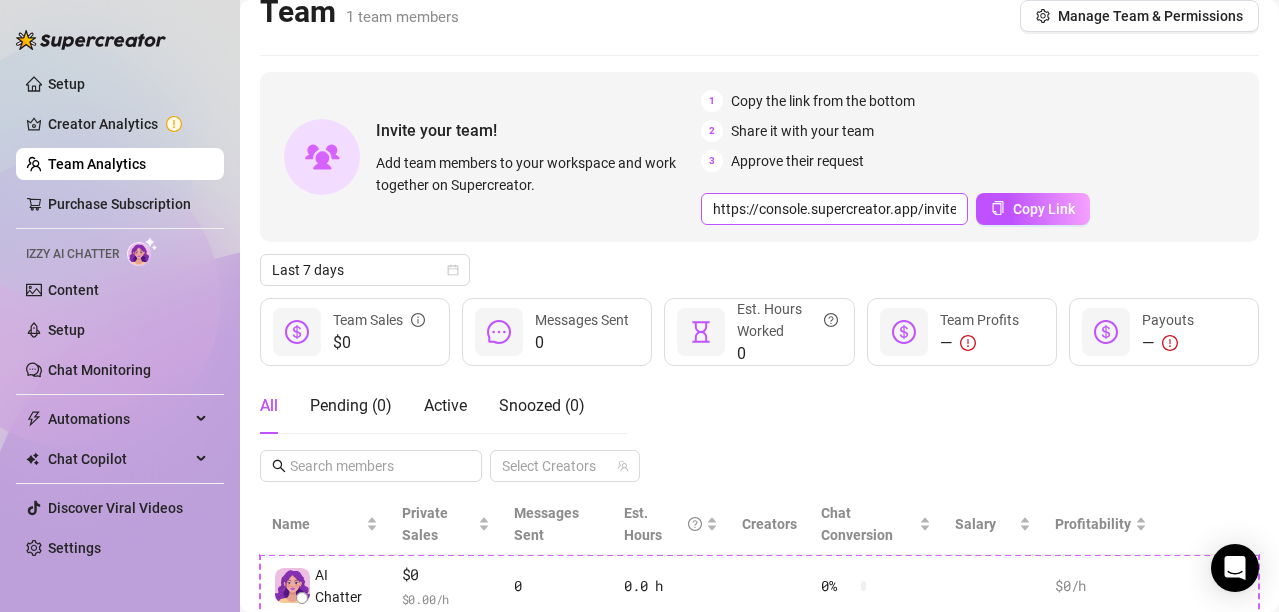 scroll, scrollTop: 0, scrollLeft: 0, axis: both 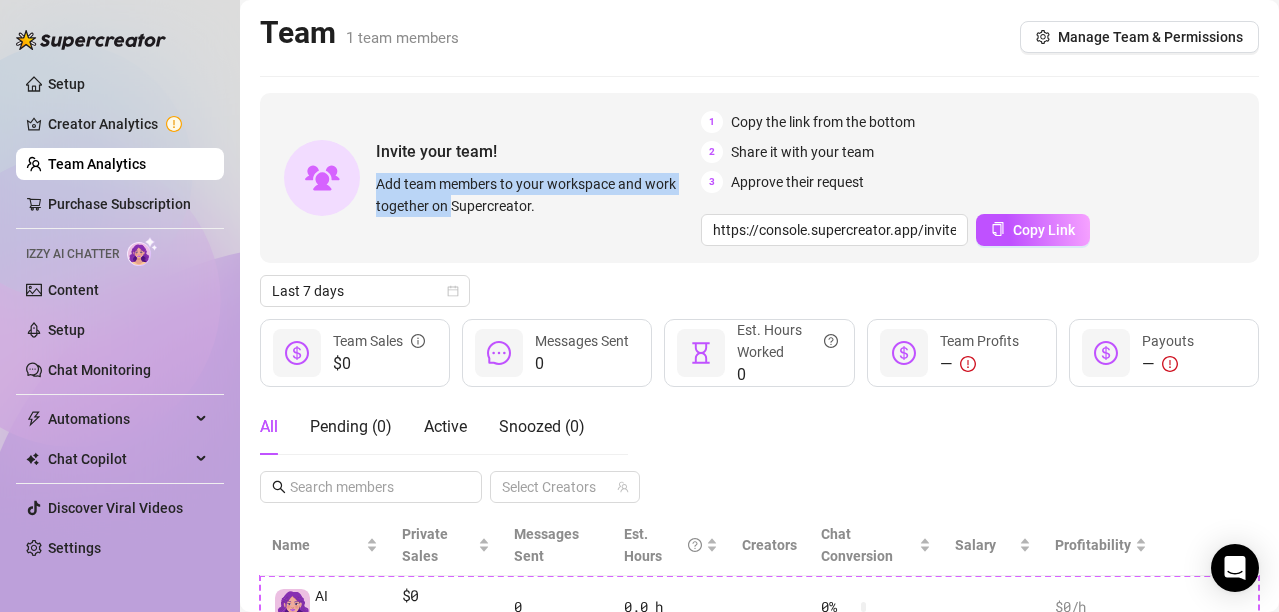 drag, startPoint x: 378, startPoint y: 192, endPoint x: 505, endPoint y: 198, distance: 127.141655 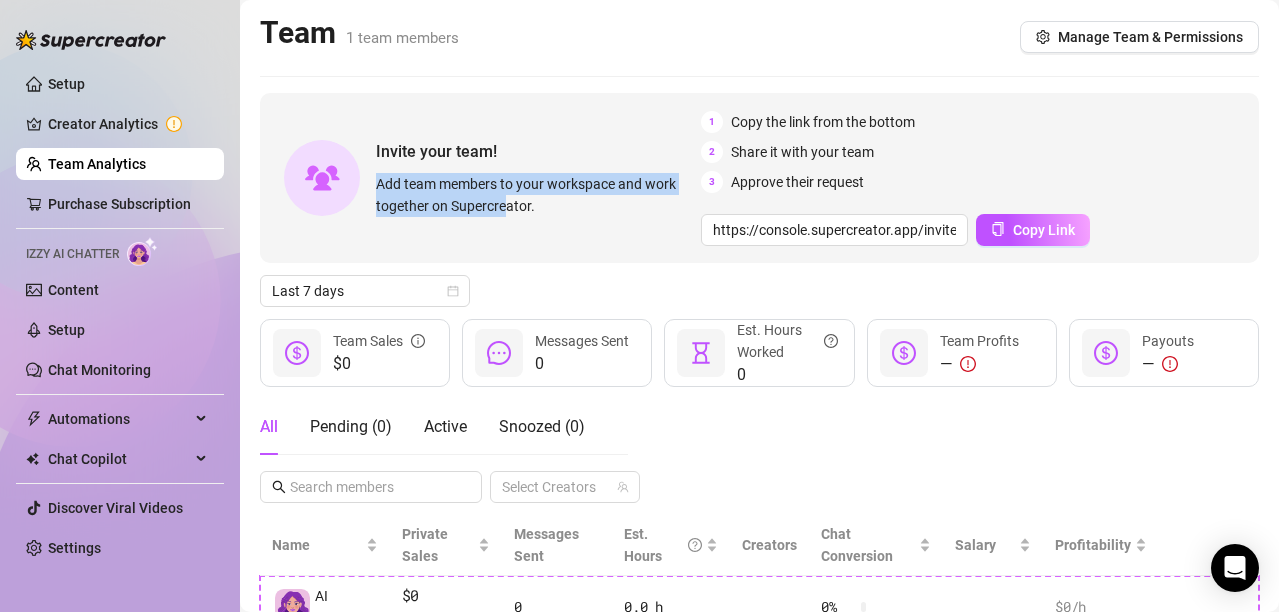 click on "Add team members to your workspace and work together on Supercreator." at bounding box center (534, 195) 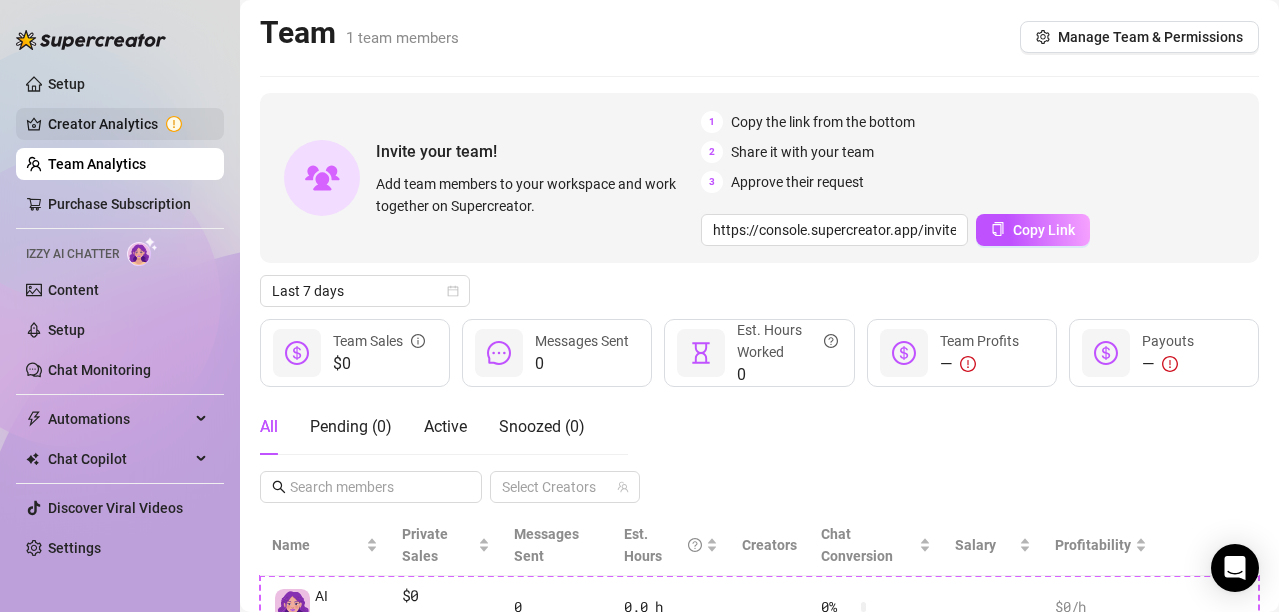 click on "Creator Analytics" at bounding box center (128, 124) 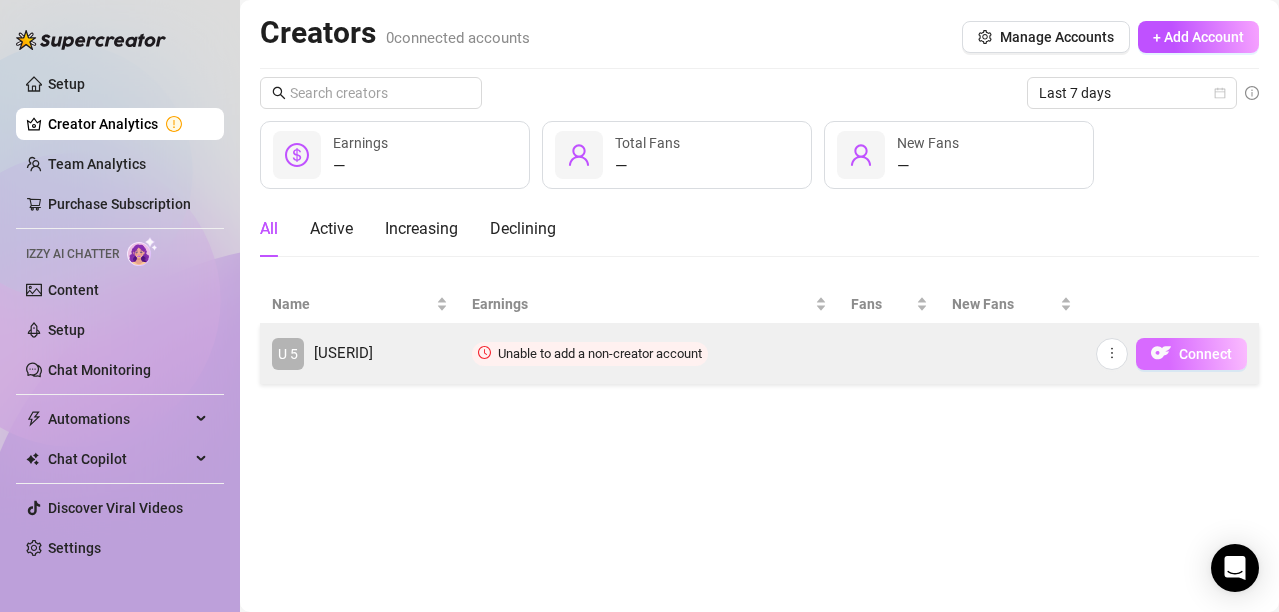 click on "Connect" at bounding box center (1205, 354) 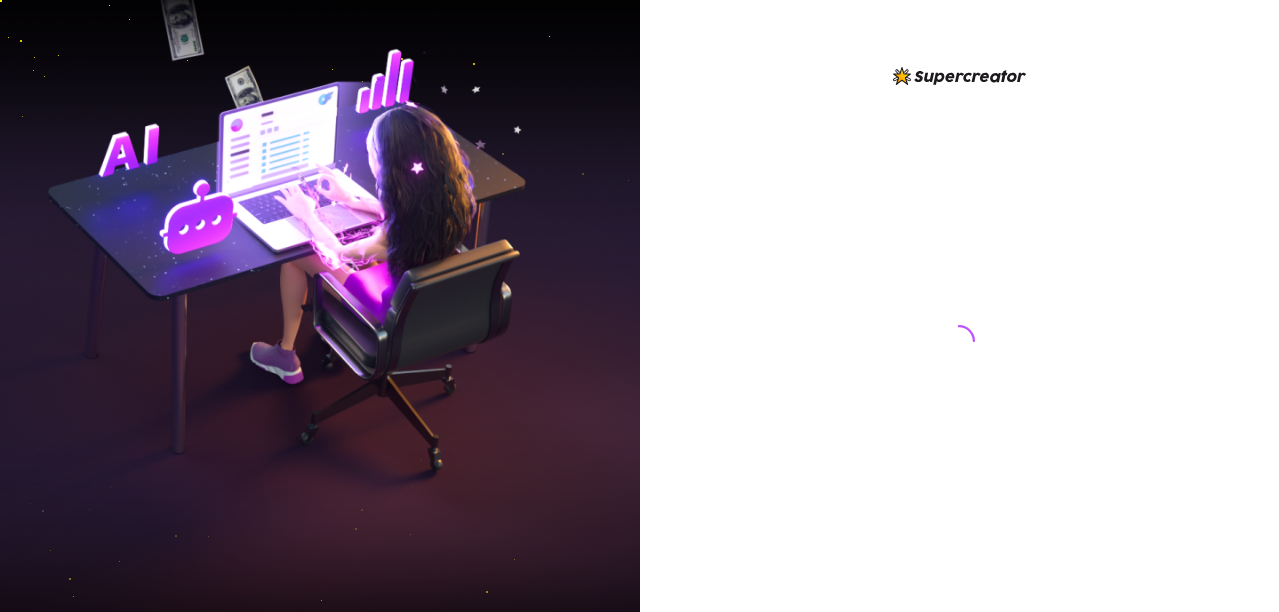 scroll, scrollTop: 0, scrollLeft: 0, axis: both 